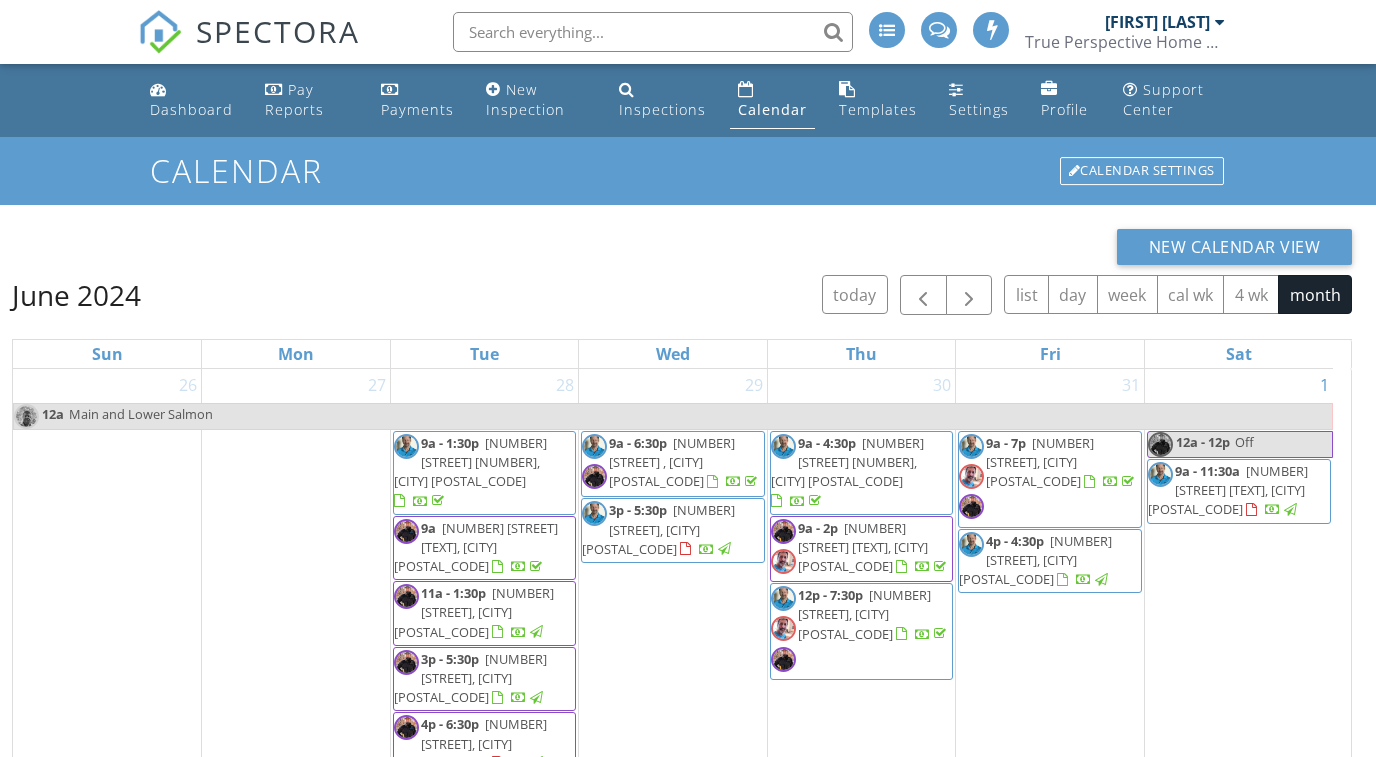 scroll, scrollTop: 0, scrollLeft: 0, axis: both 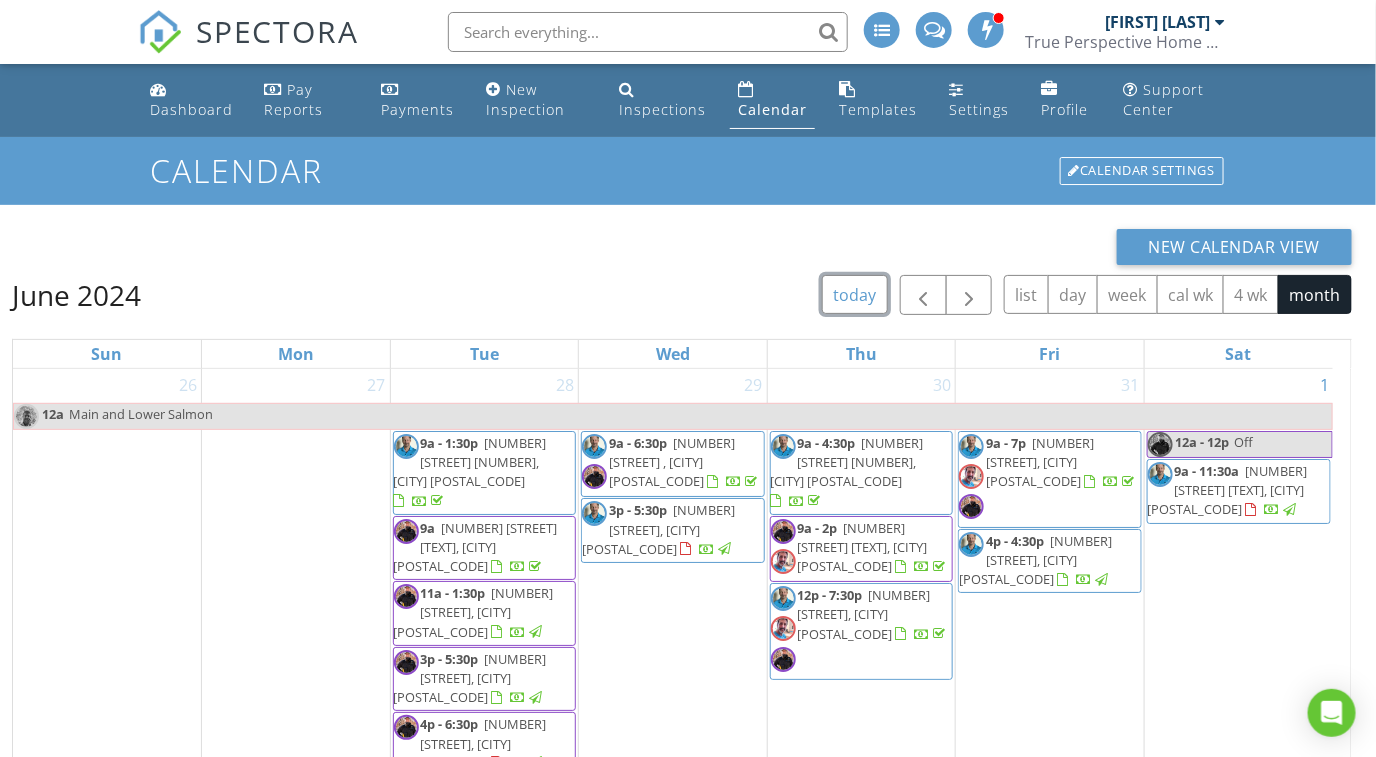 click on "today" at bounding box center (855, 294) 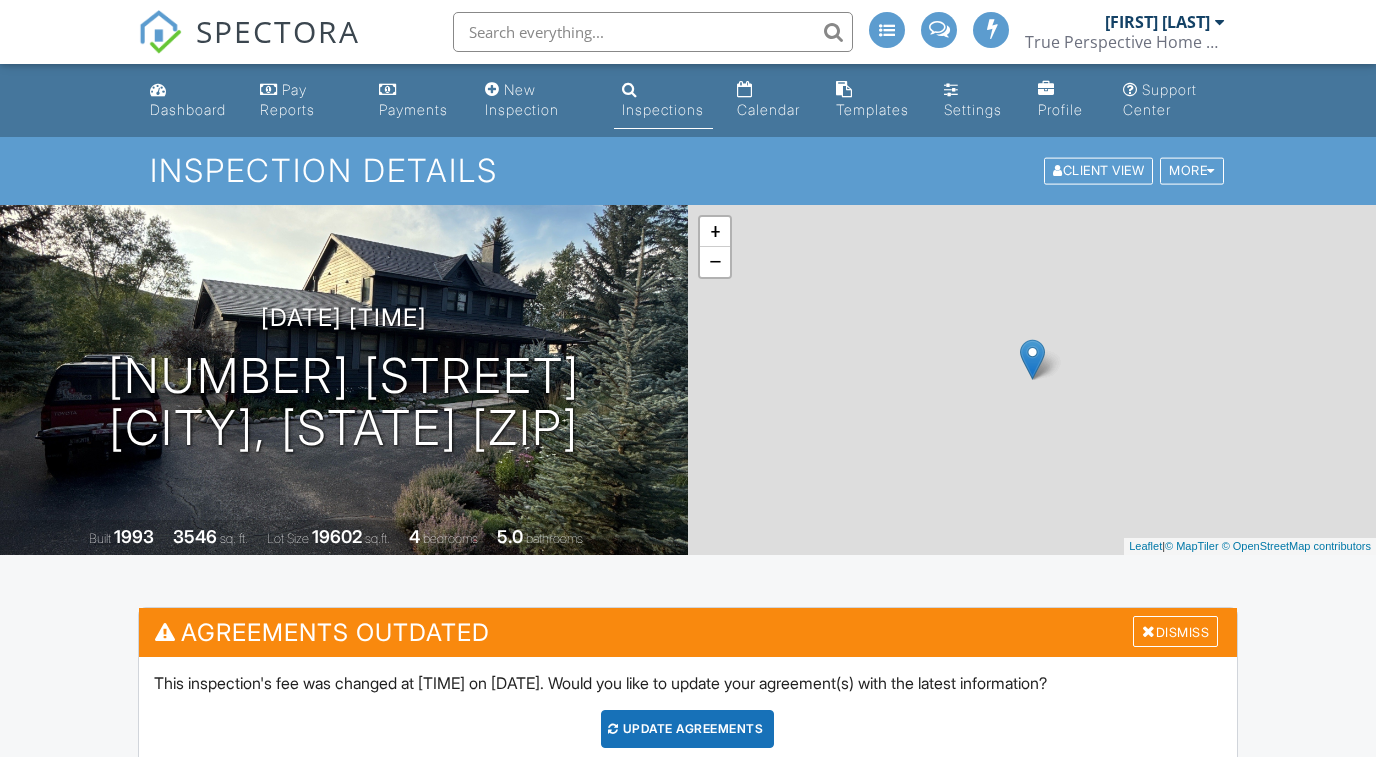 scroll, scrollTop: 0, scrollLeft: 0, axis: both 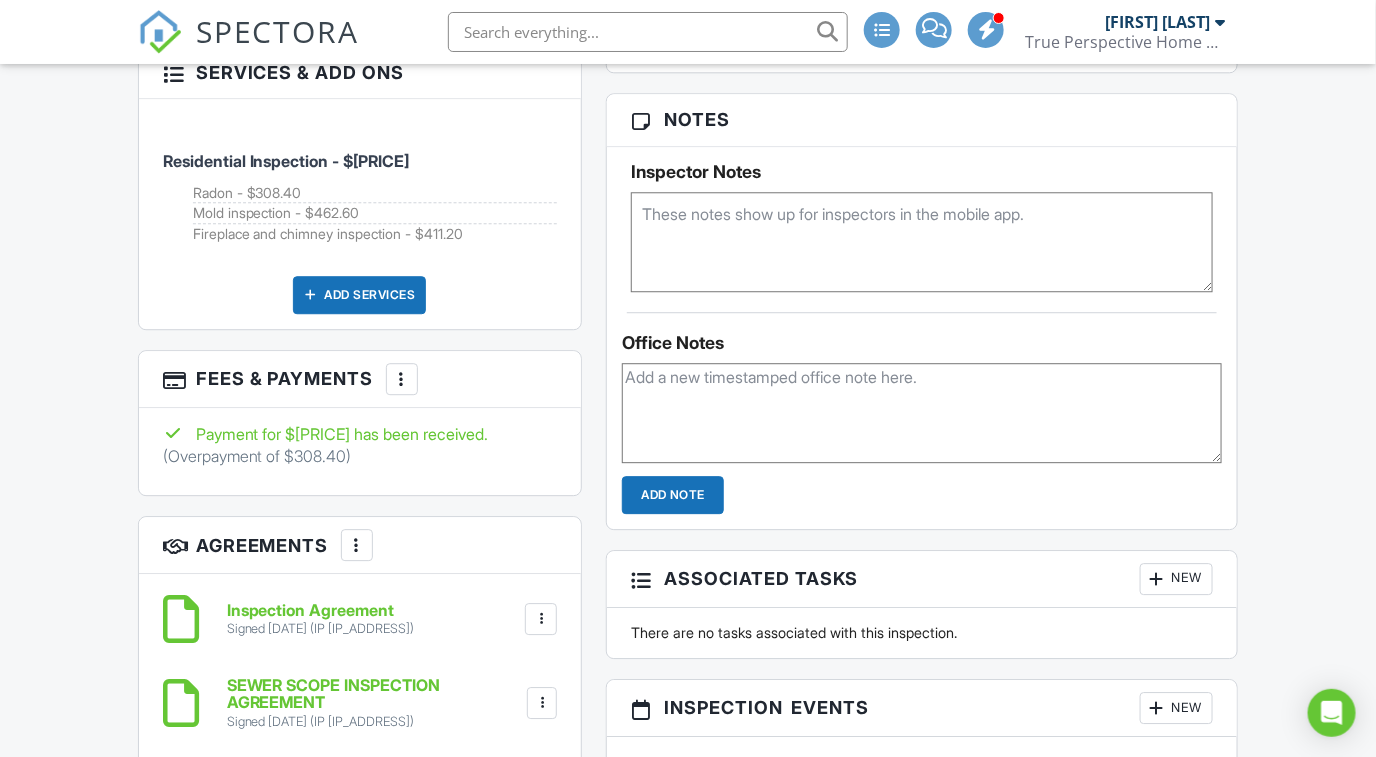 click at bounding box center (402, 379) 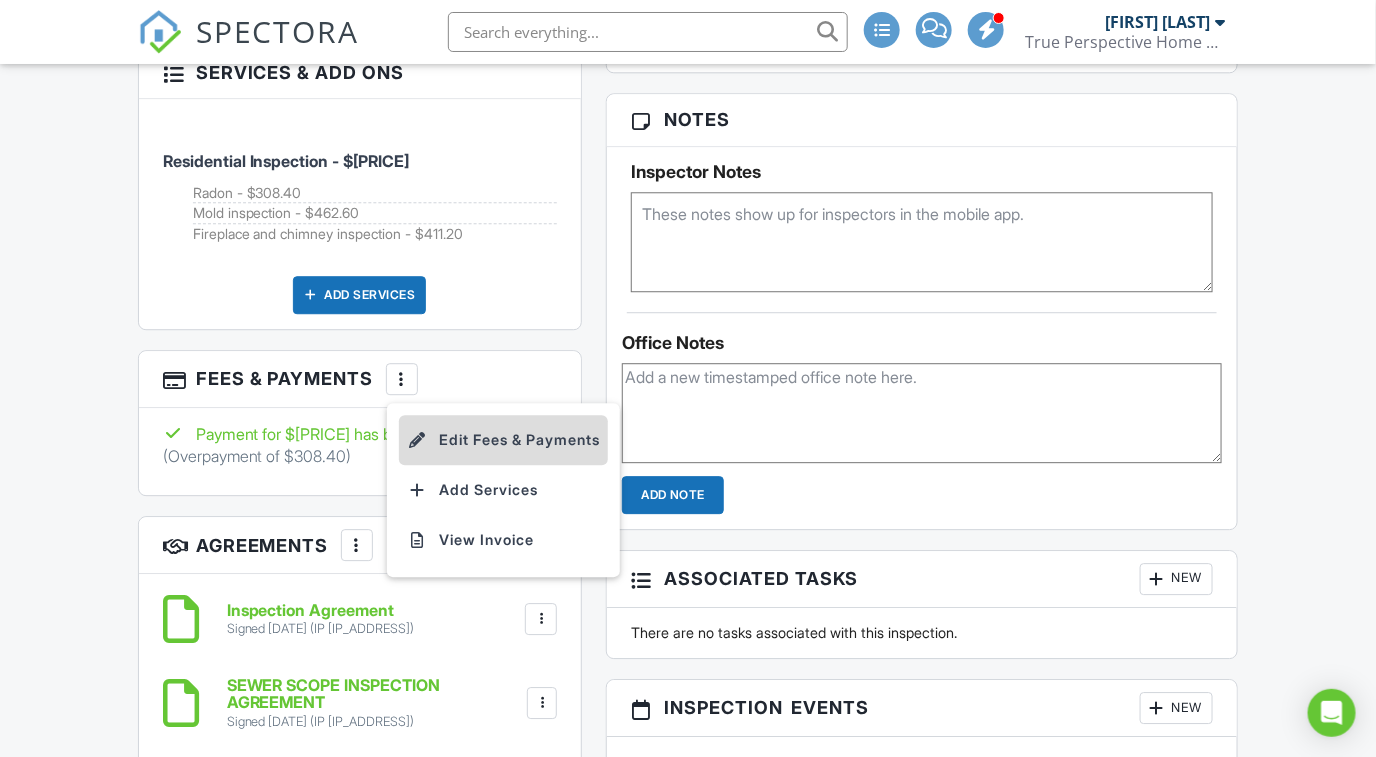 click on "Edit Fees & Payments" at bounding box center [503, 440] 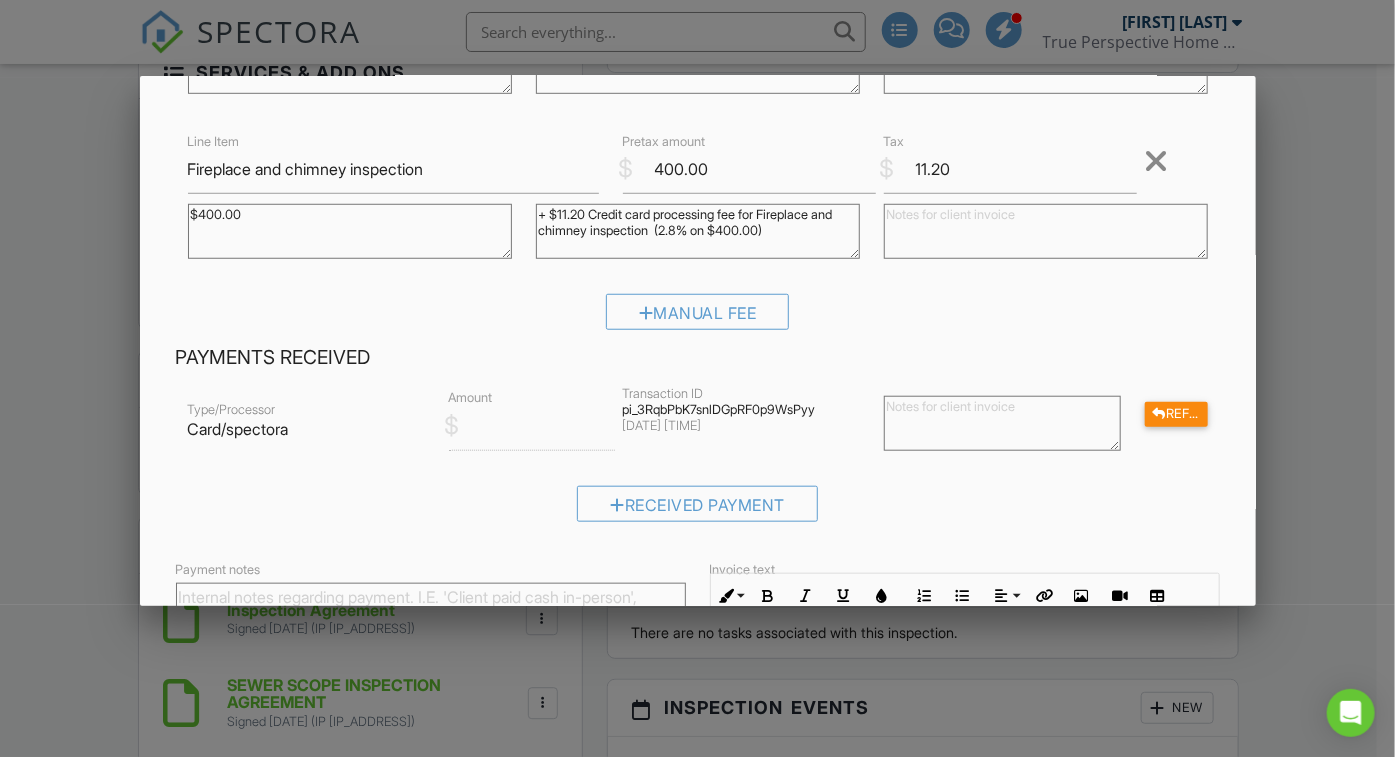 scroll, scrollTop: 499, scrollLeft: 0, axis: vertical 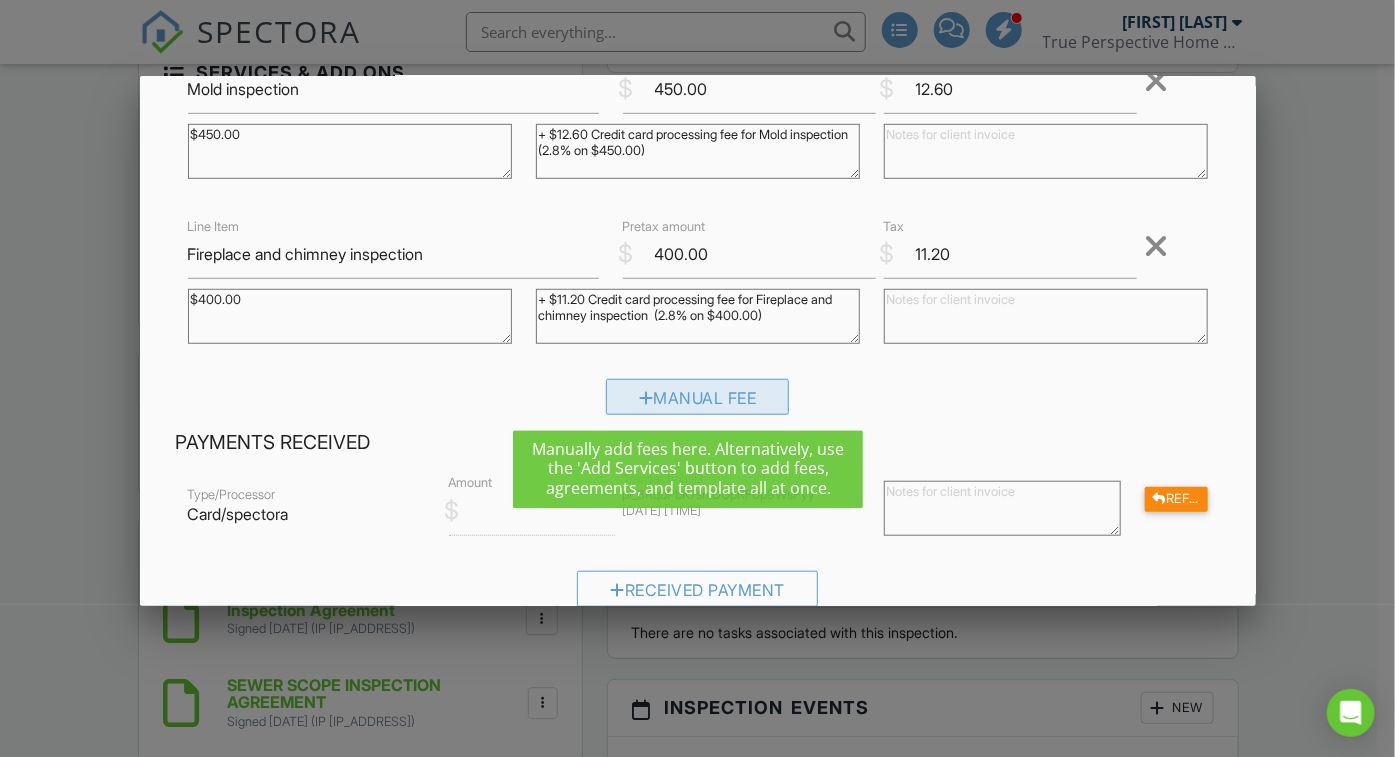 click on "Manual Fee" at bounding box center (698, 397) 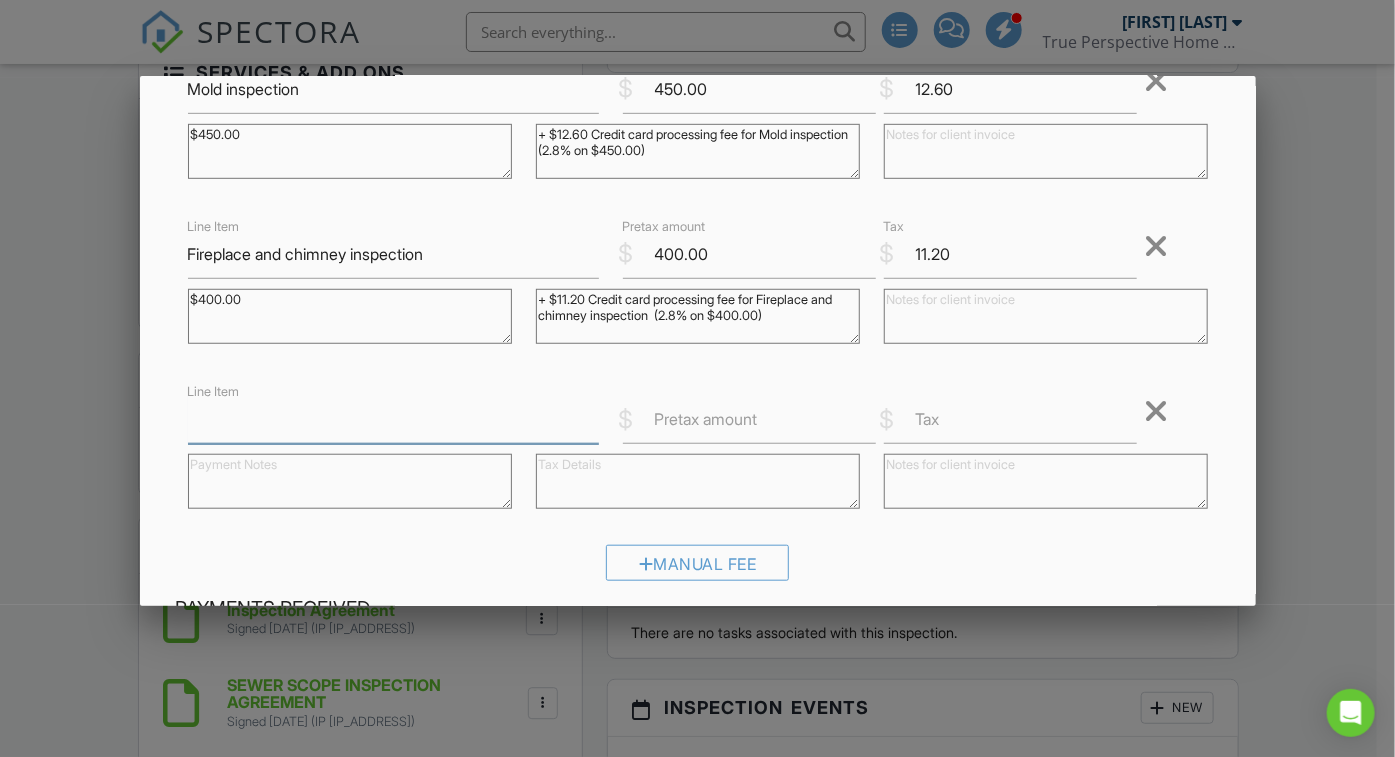click on "Line Item" at bounding box center (393, 419) 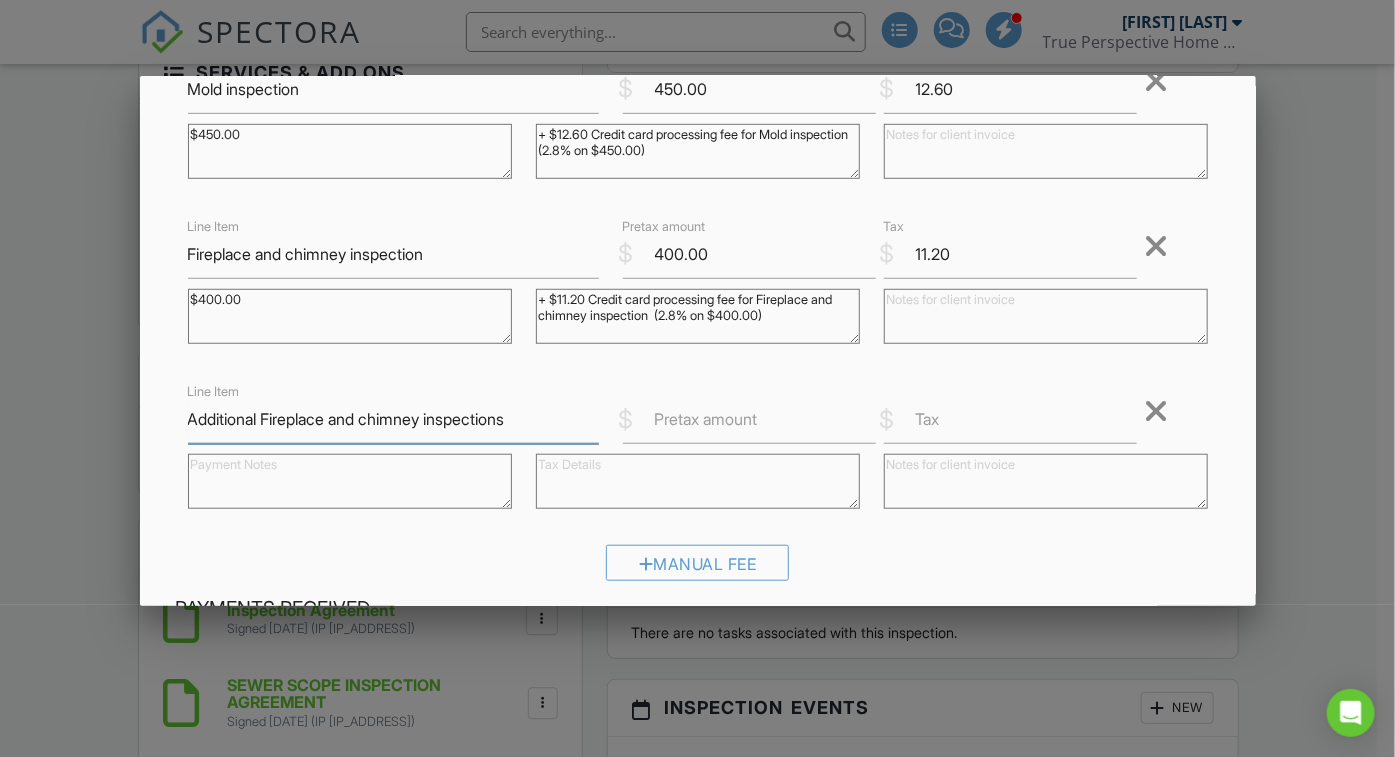 type on "Additional Fireplace and chimney inspections" 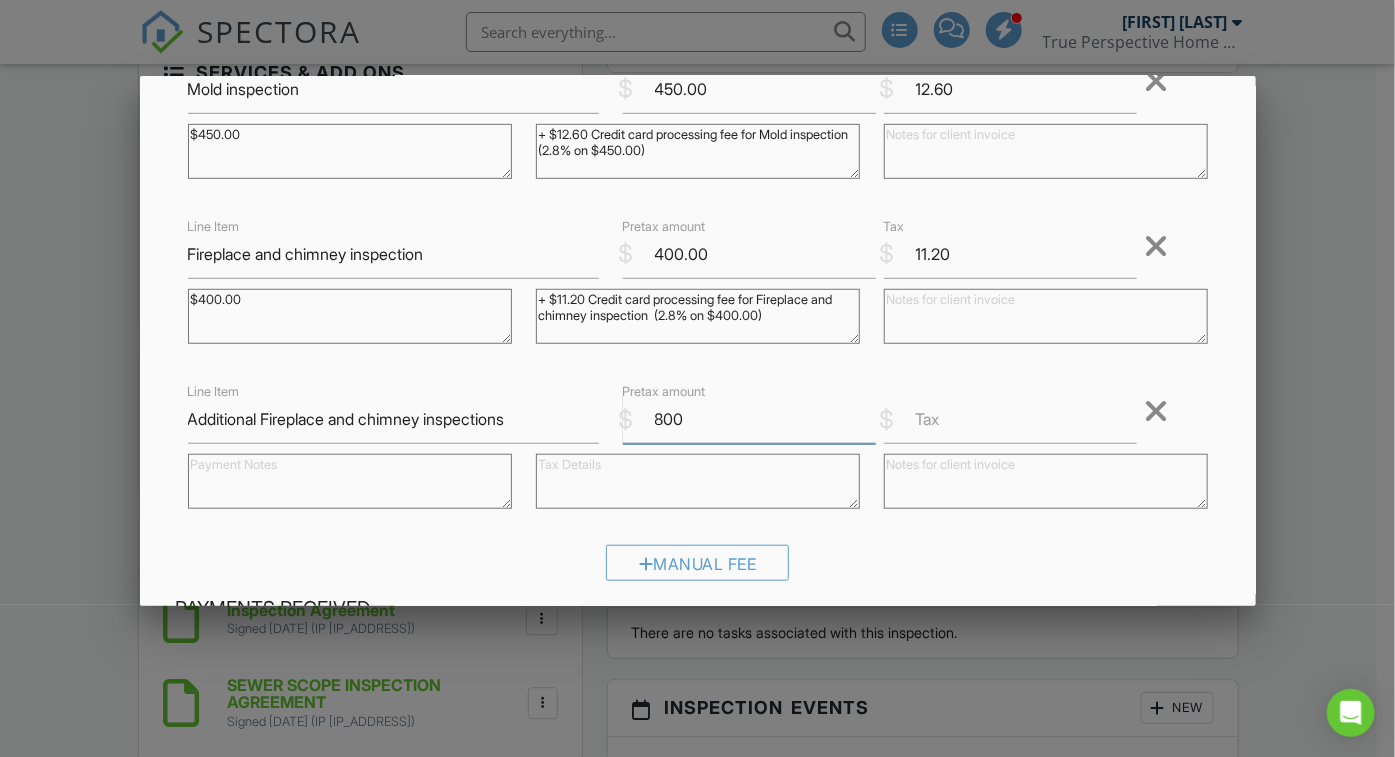 type on "800" 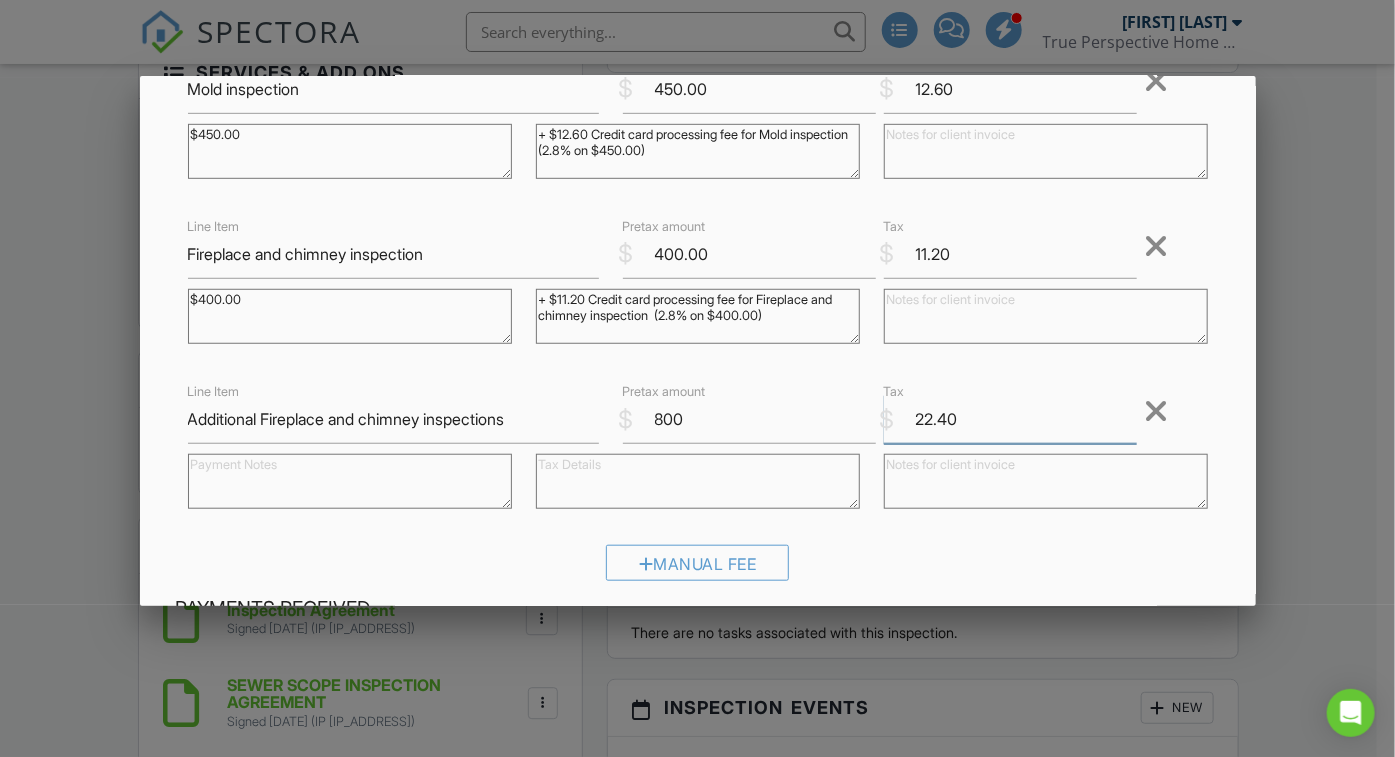 type on "22.40" 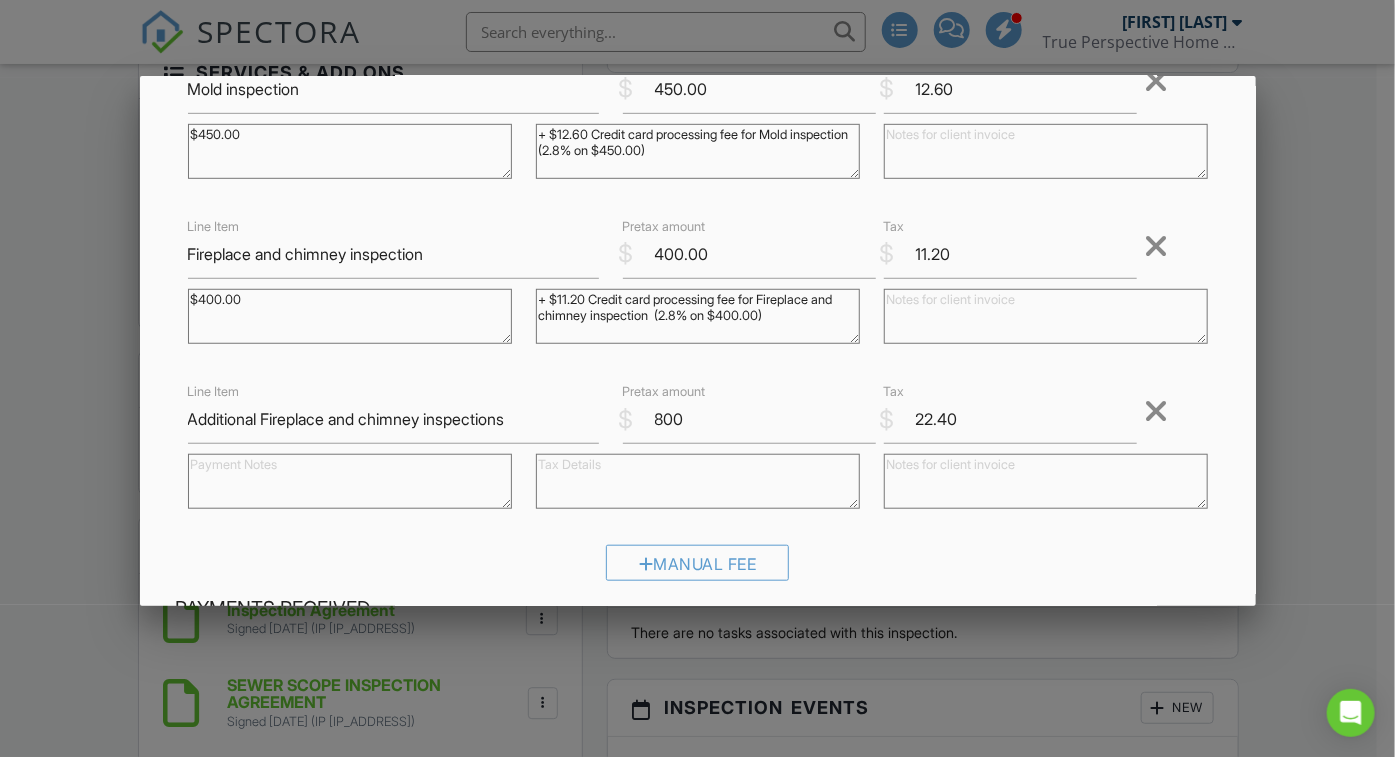 click at bounding box center [698, 481] 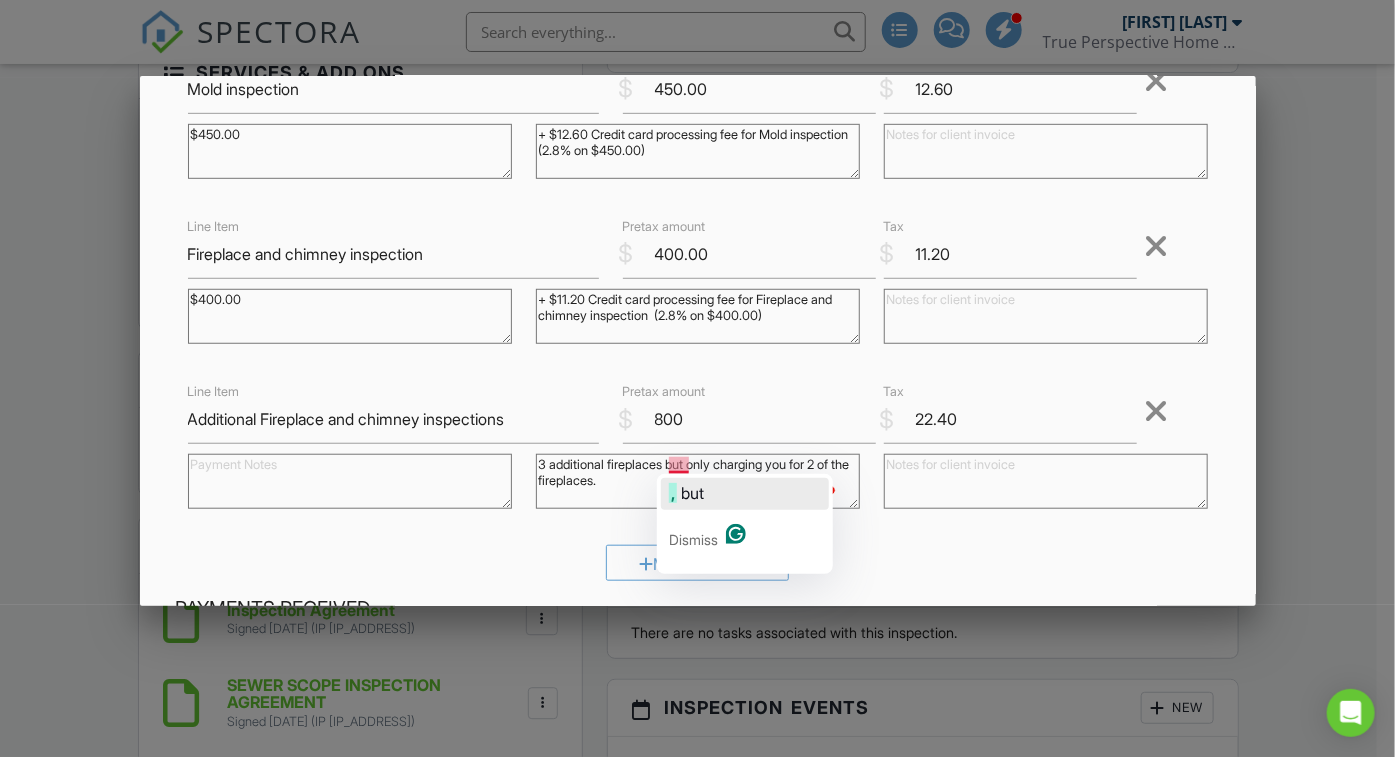 click on ",   but" 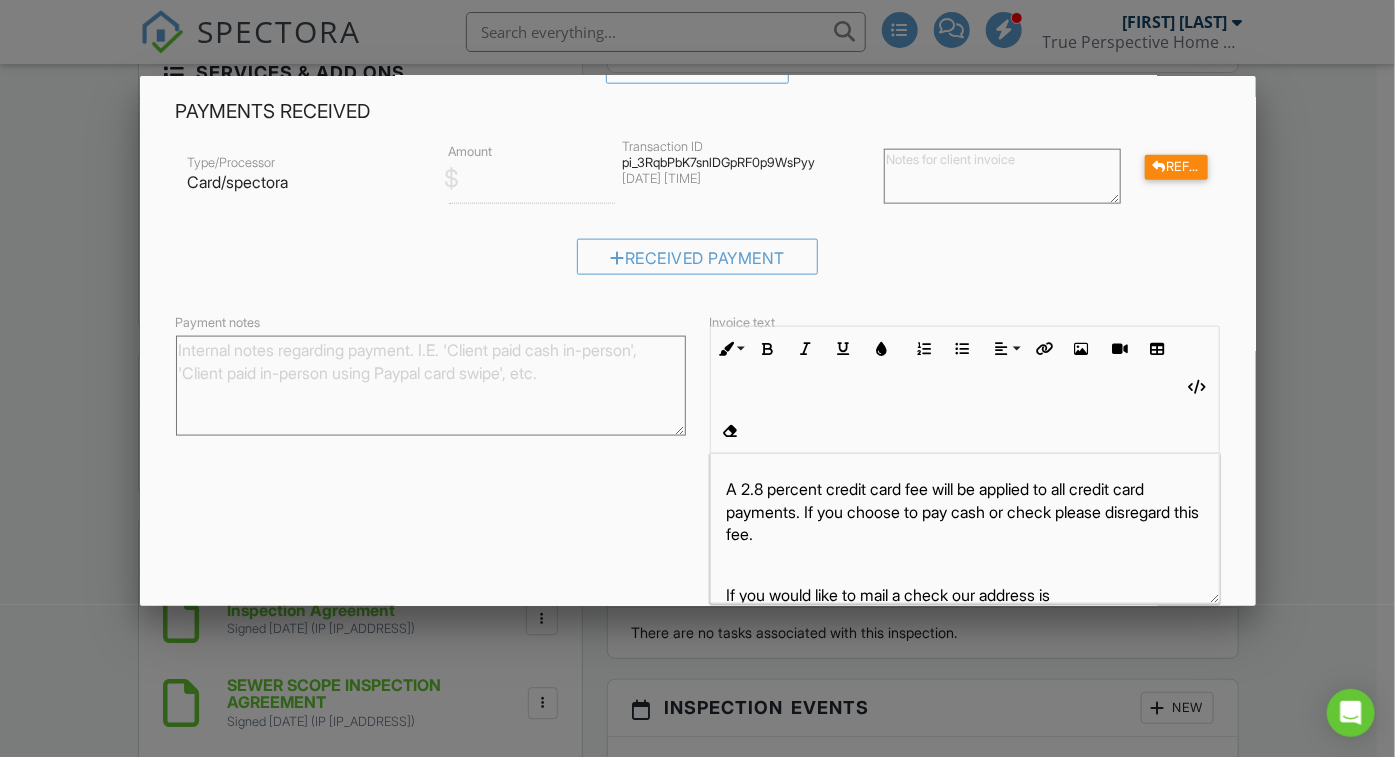 scroll, scrollTop: 1050, scrollLeft: 0, axis: vertical 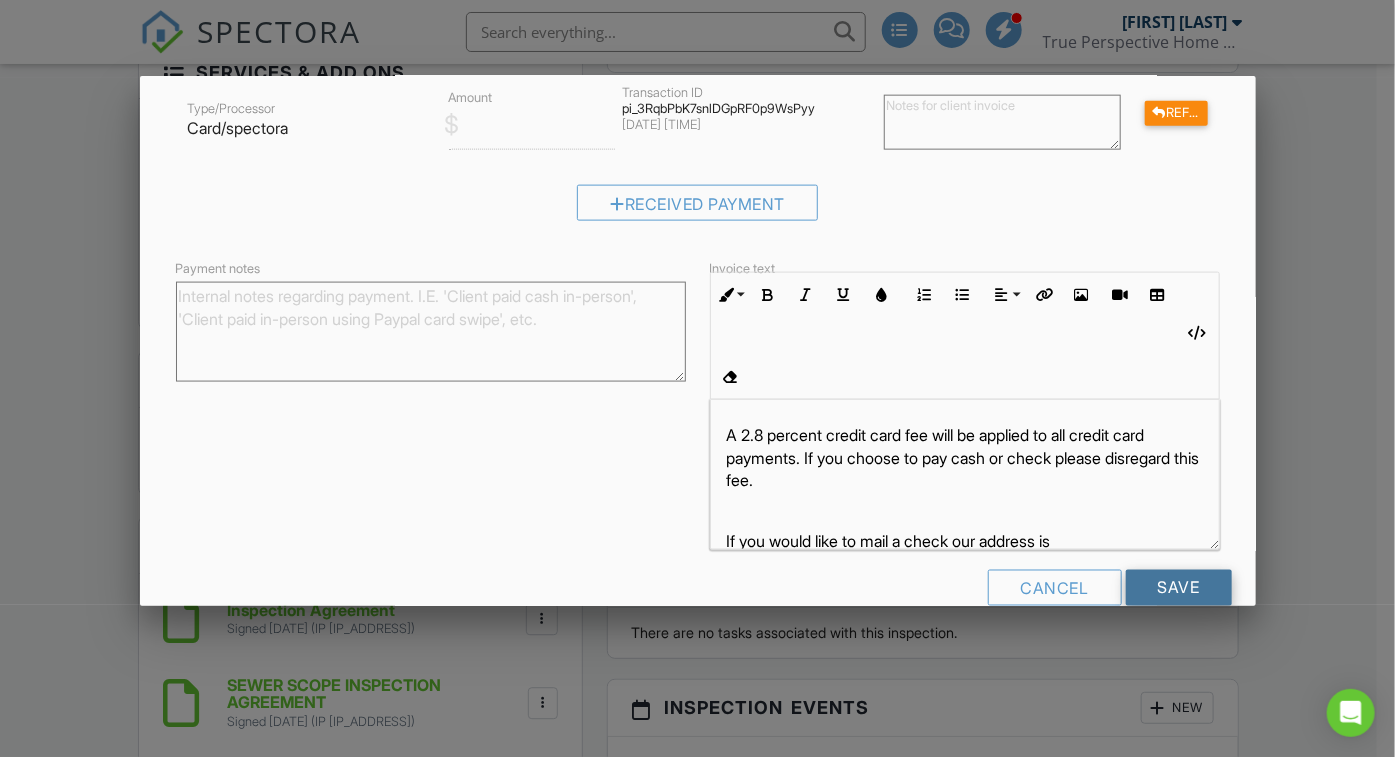 type on "3 additional fireplaces, but only charging you for 2 of the fireplaces." 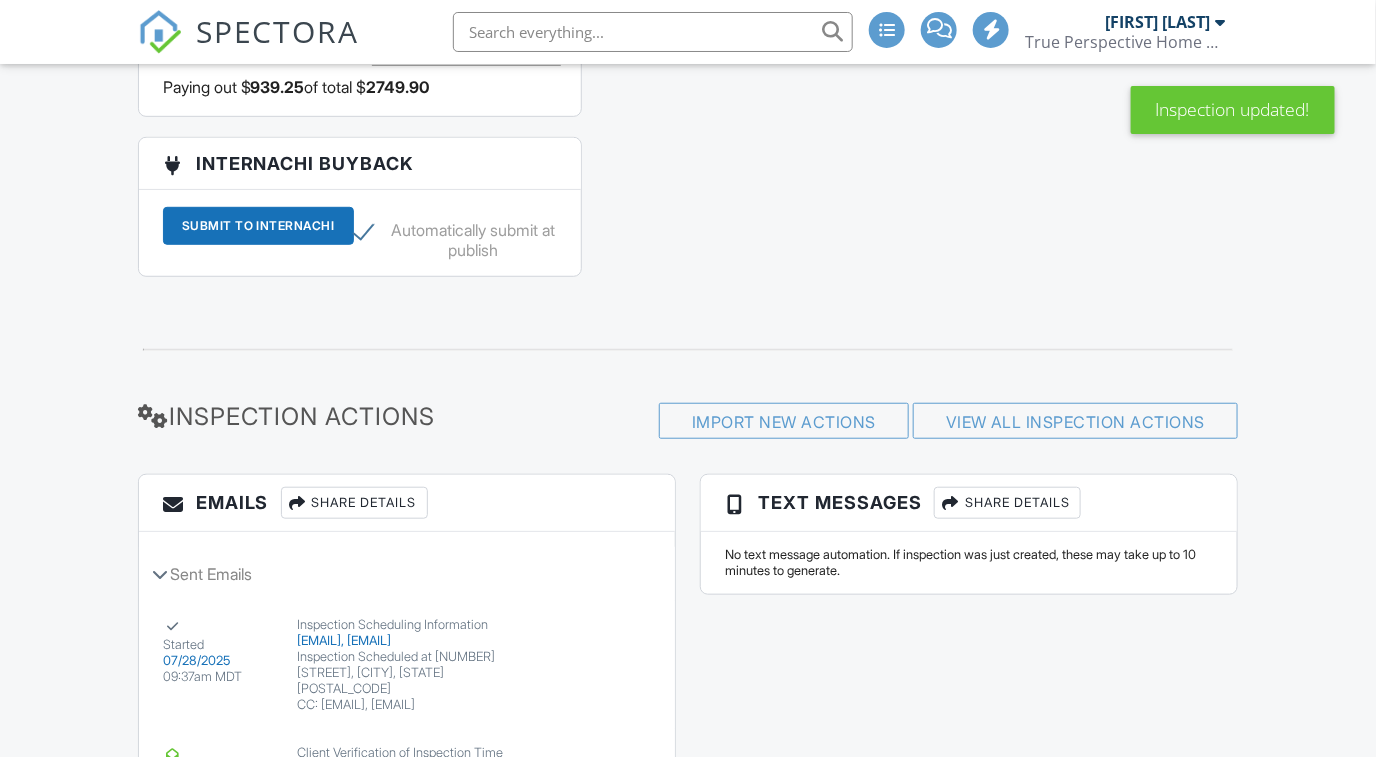 scroll, scrollTop: 2625, scrollLeft: 0, axis: vertical 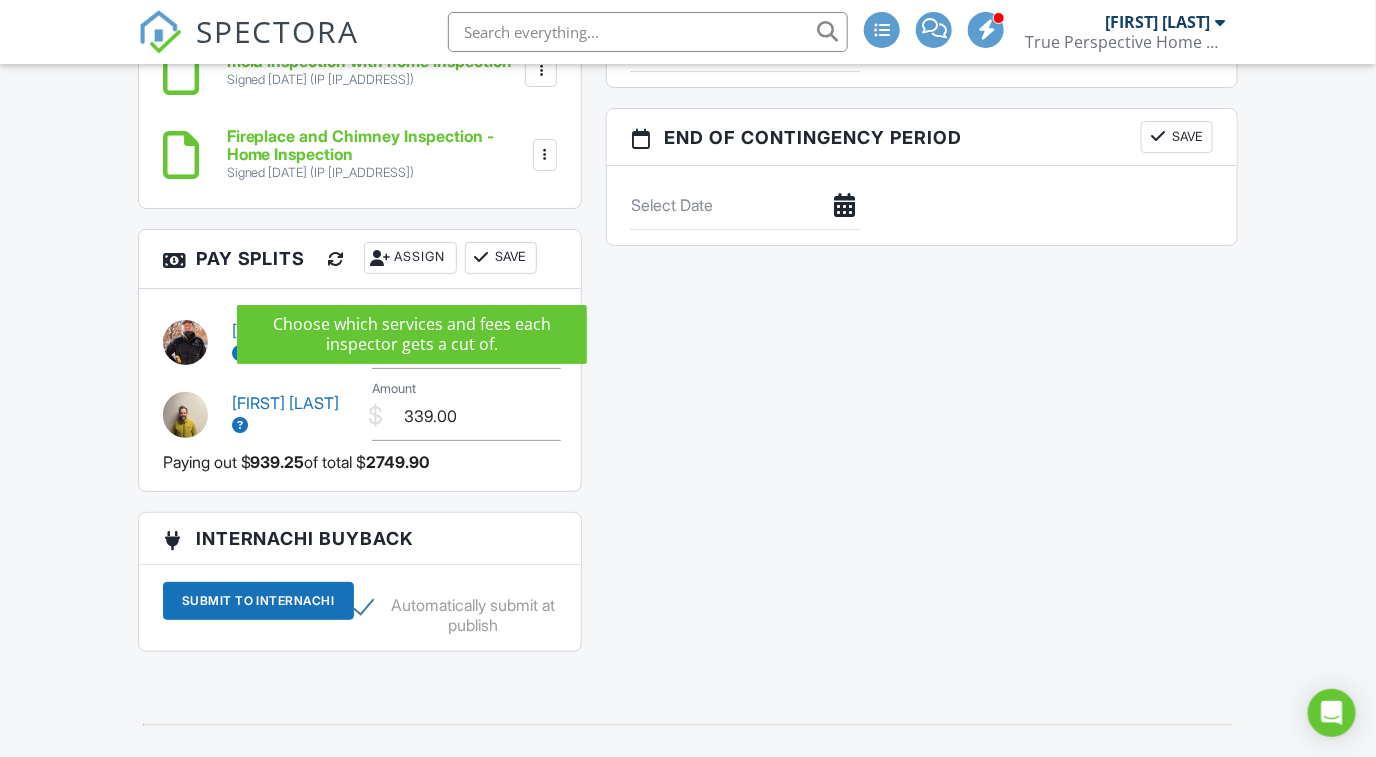 click on "Assign" at bounding box center (410, 258) 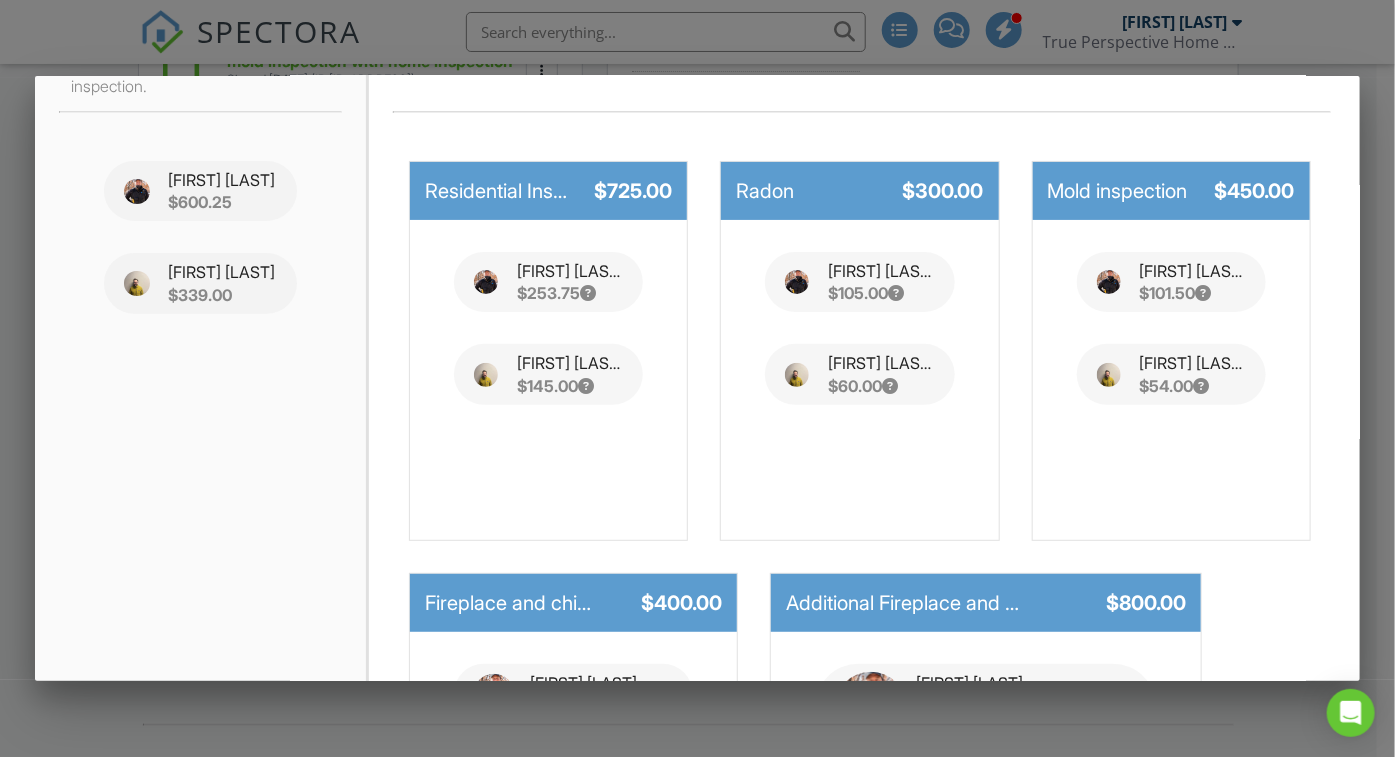 scroll, scrollTop: 506, scrollLeft: 0, axis: vertical 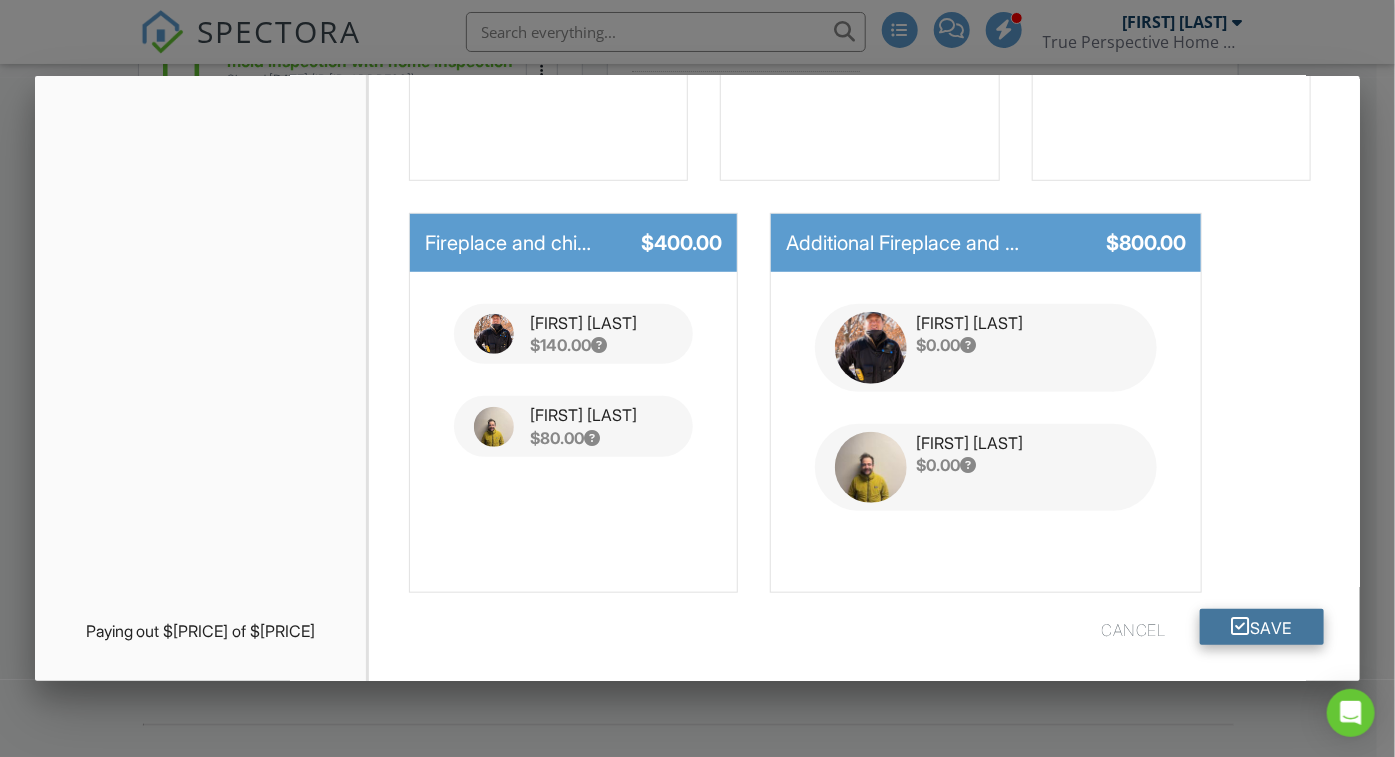 click on "Save" at bounding box center [1262, 627] 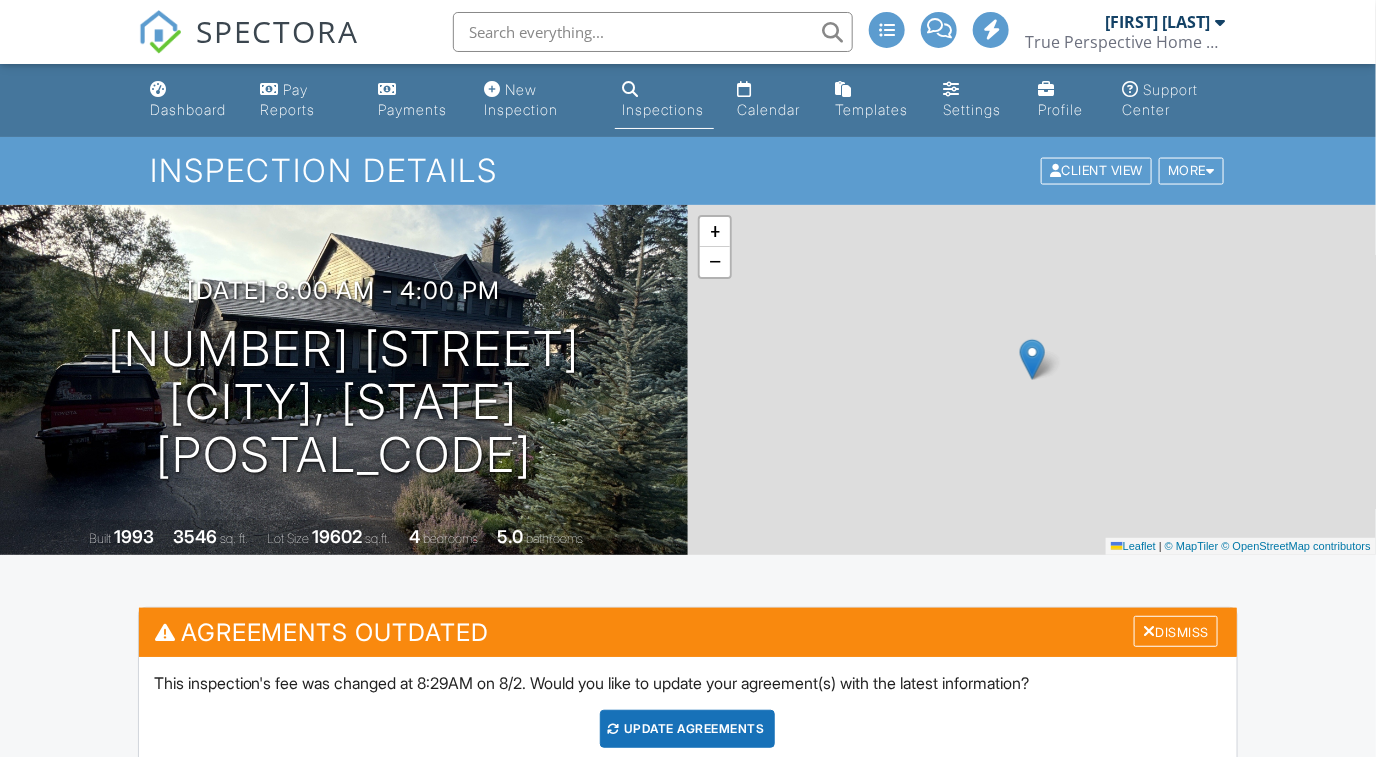 scroll, scrollTop: 2625, scrollLeft: 0, axis: vertical 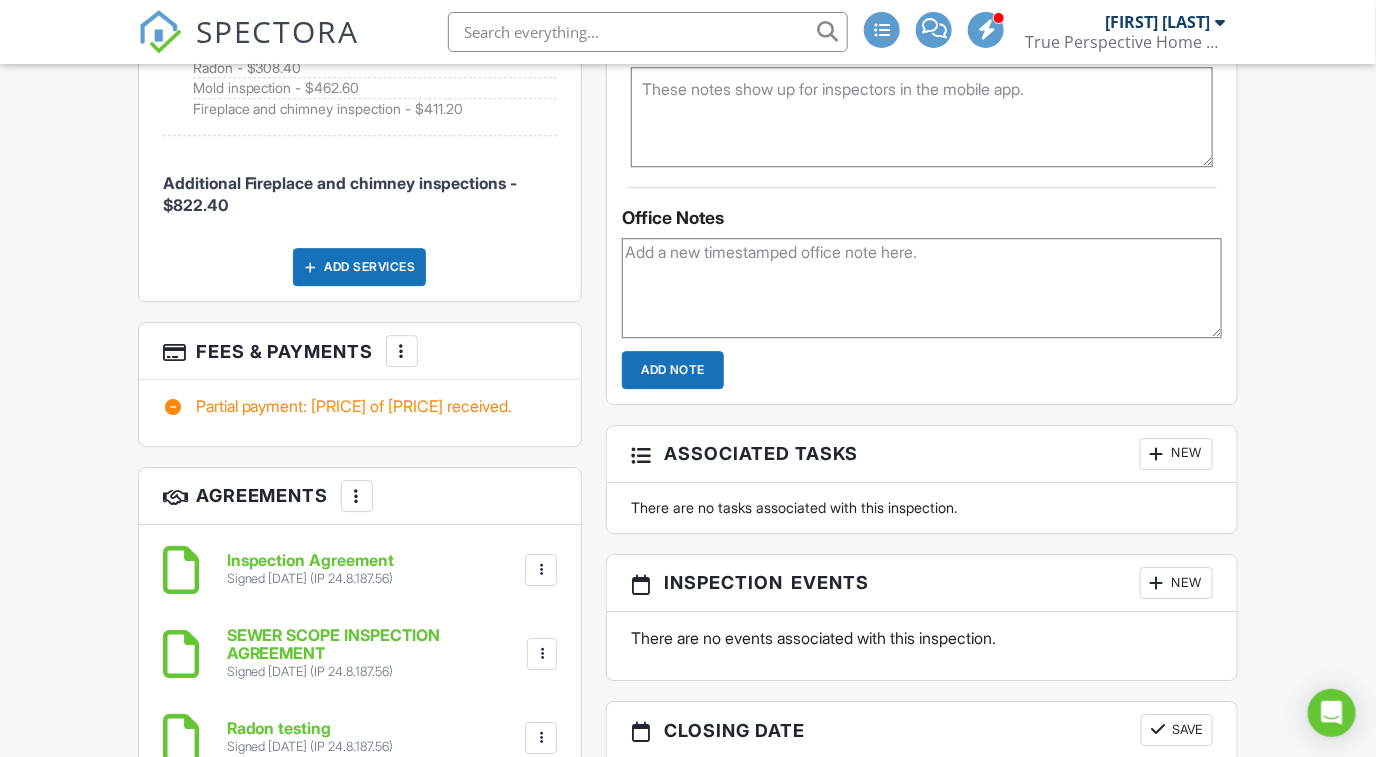 click at bounding box center [402, 351] 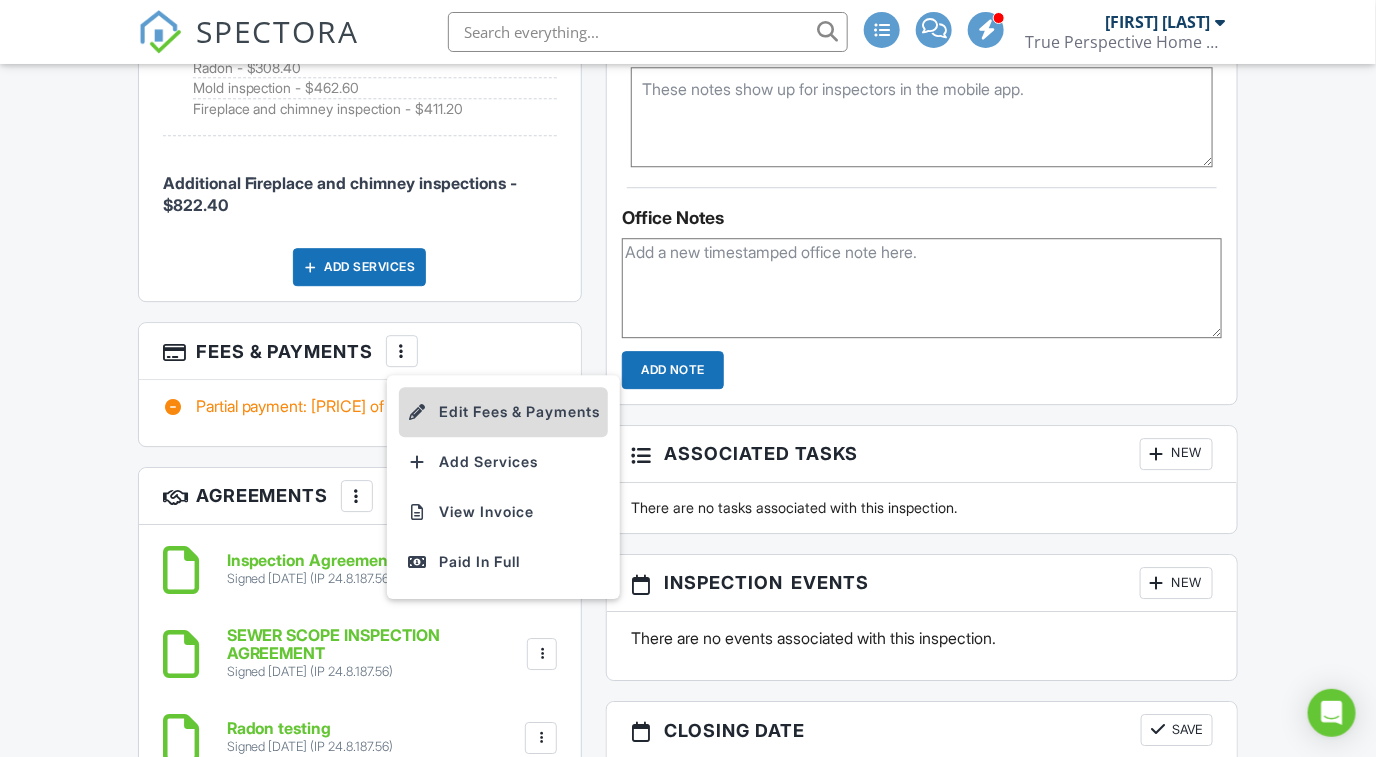click on "Edit Fees & Payments" at bounding box center (503, 412) 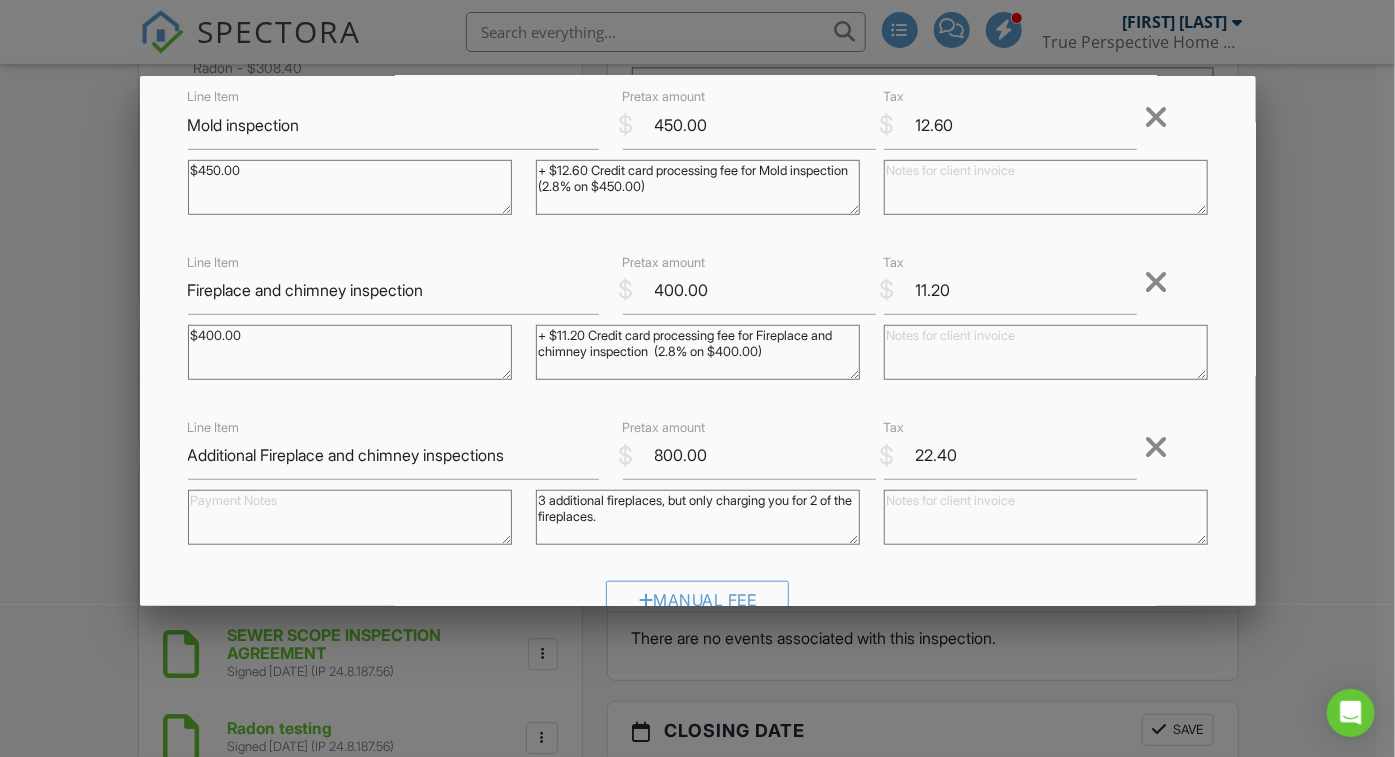 scroll, scrollTop: 499, scrollLeft: 0, axis: vertical 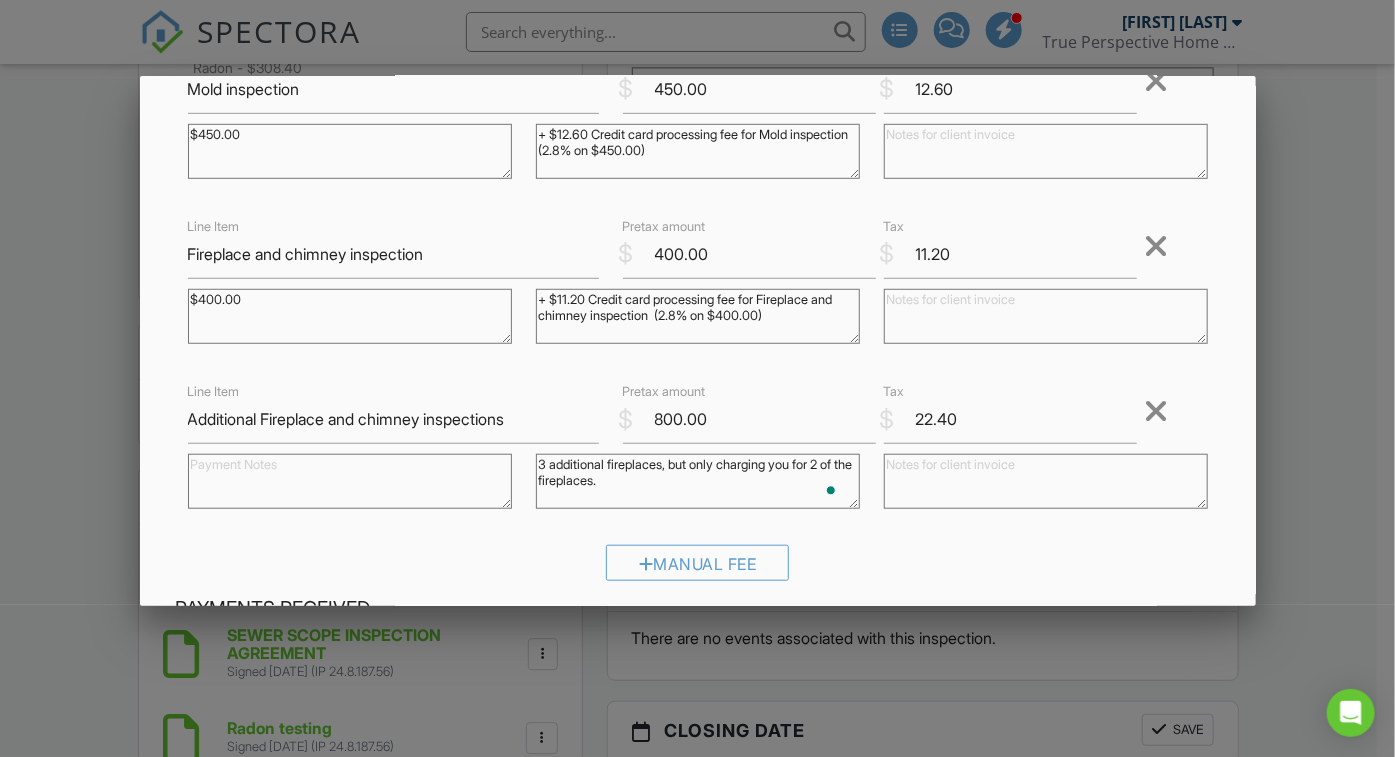 drag, startPoint x: 656, startPoint y: 492, endPoint x: 521, endPoint y: 465, distance: 137.67352 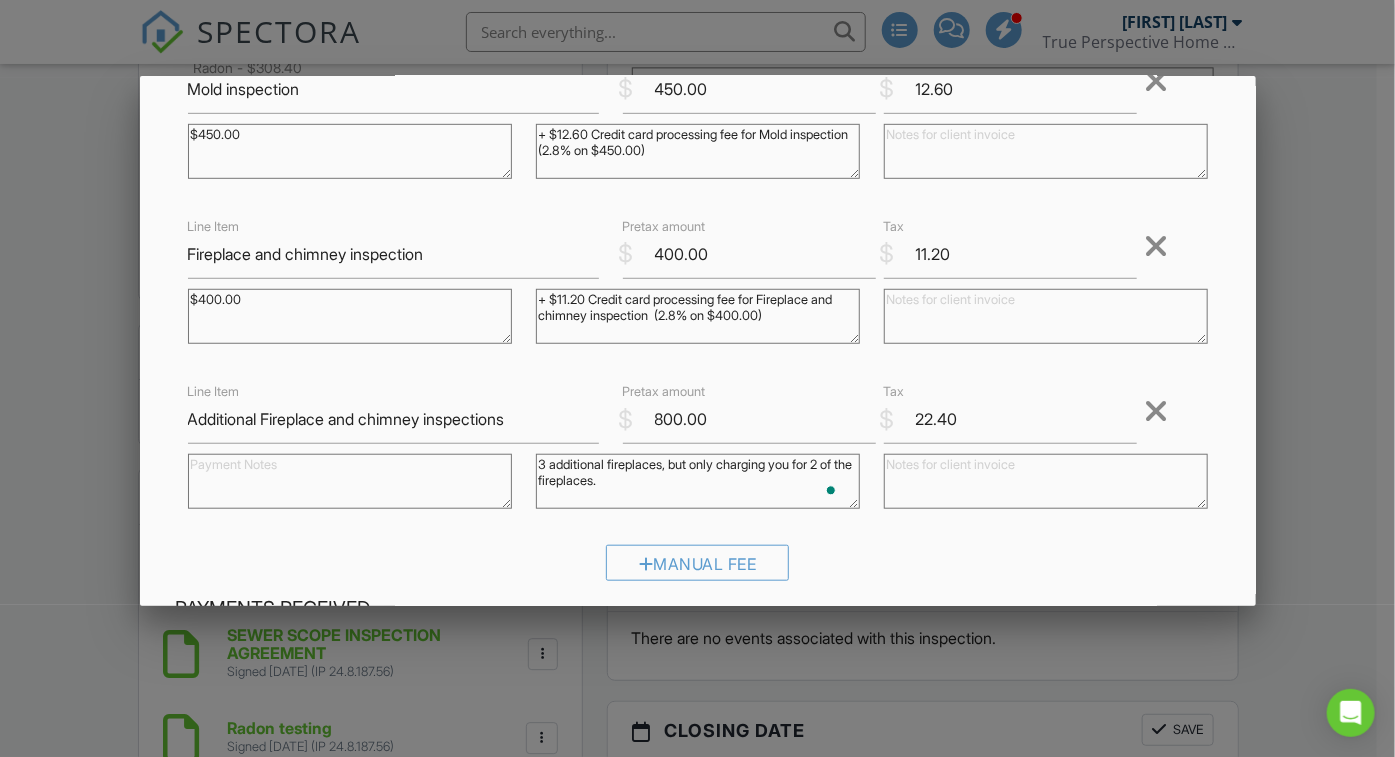 click on "3 additional fireplaces, but only charging you for 2 of the fireplaces." at bounding box center (698, 484) 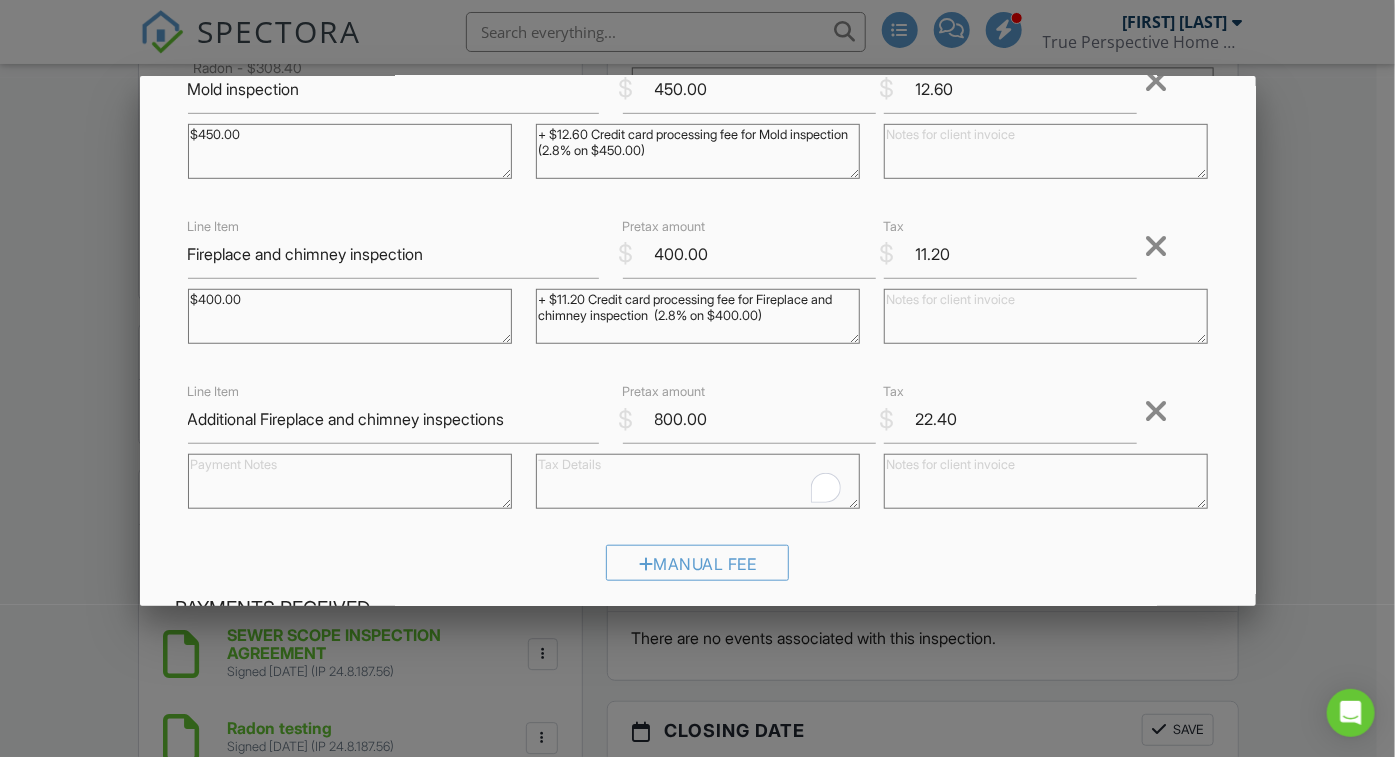 type 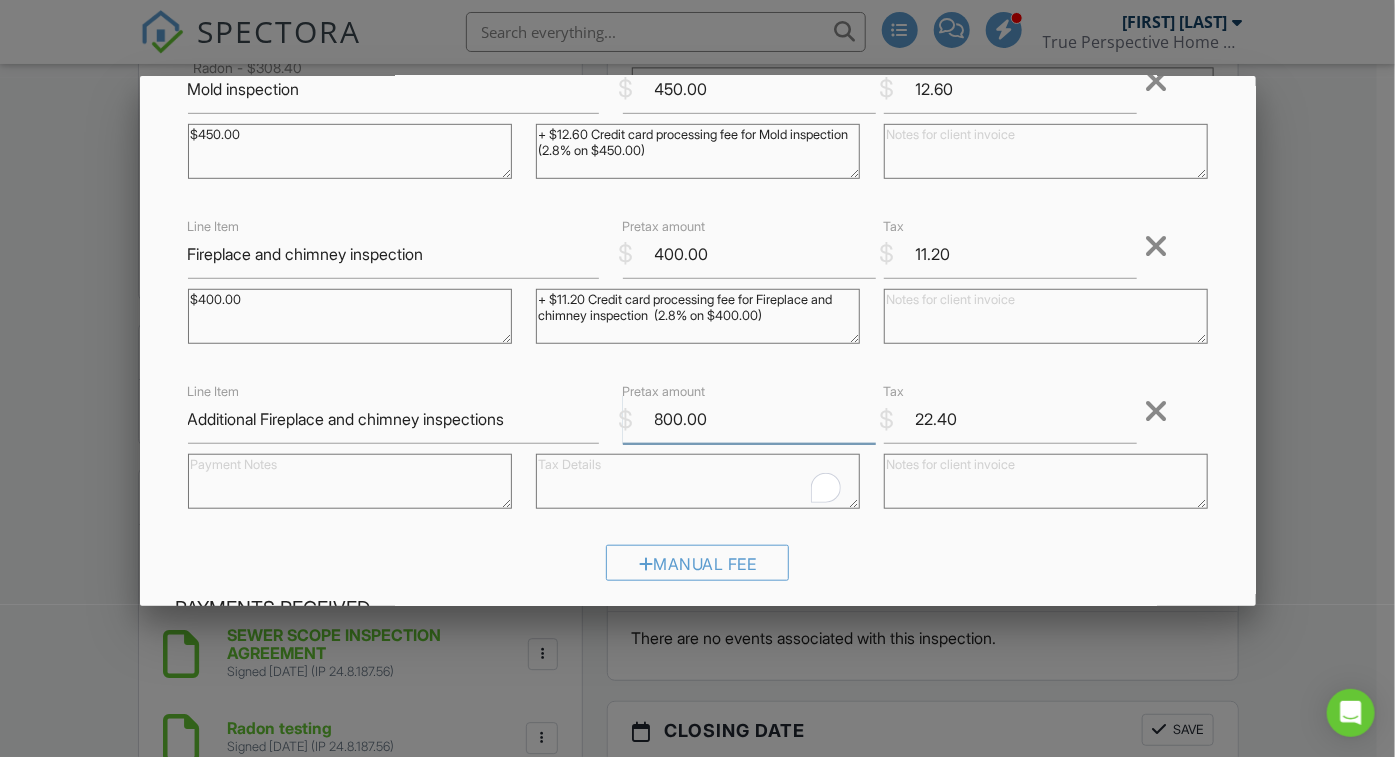 click on "800.00" at bounding box center [749, 419] 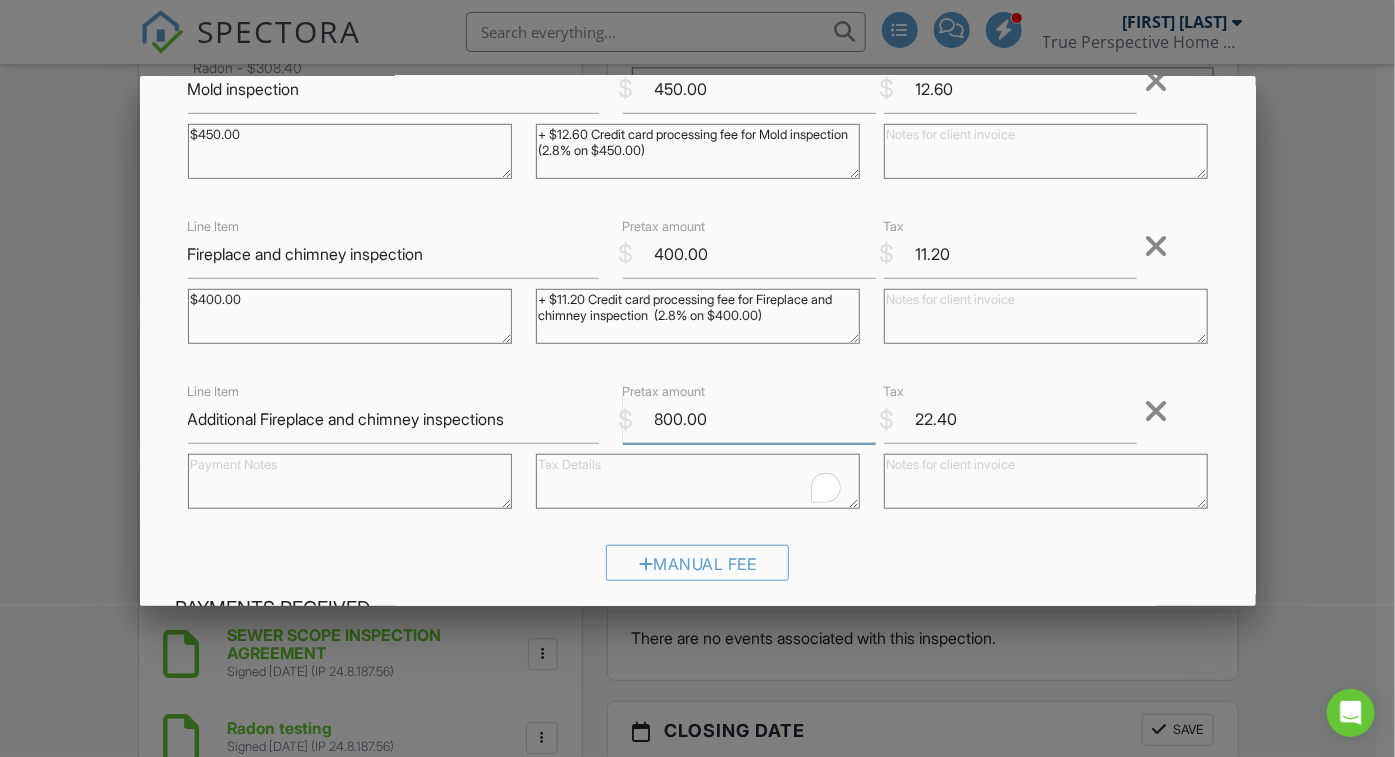 click on "800.00" at bounding box center [749, 419] 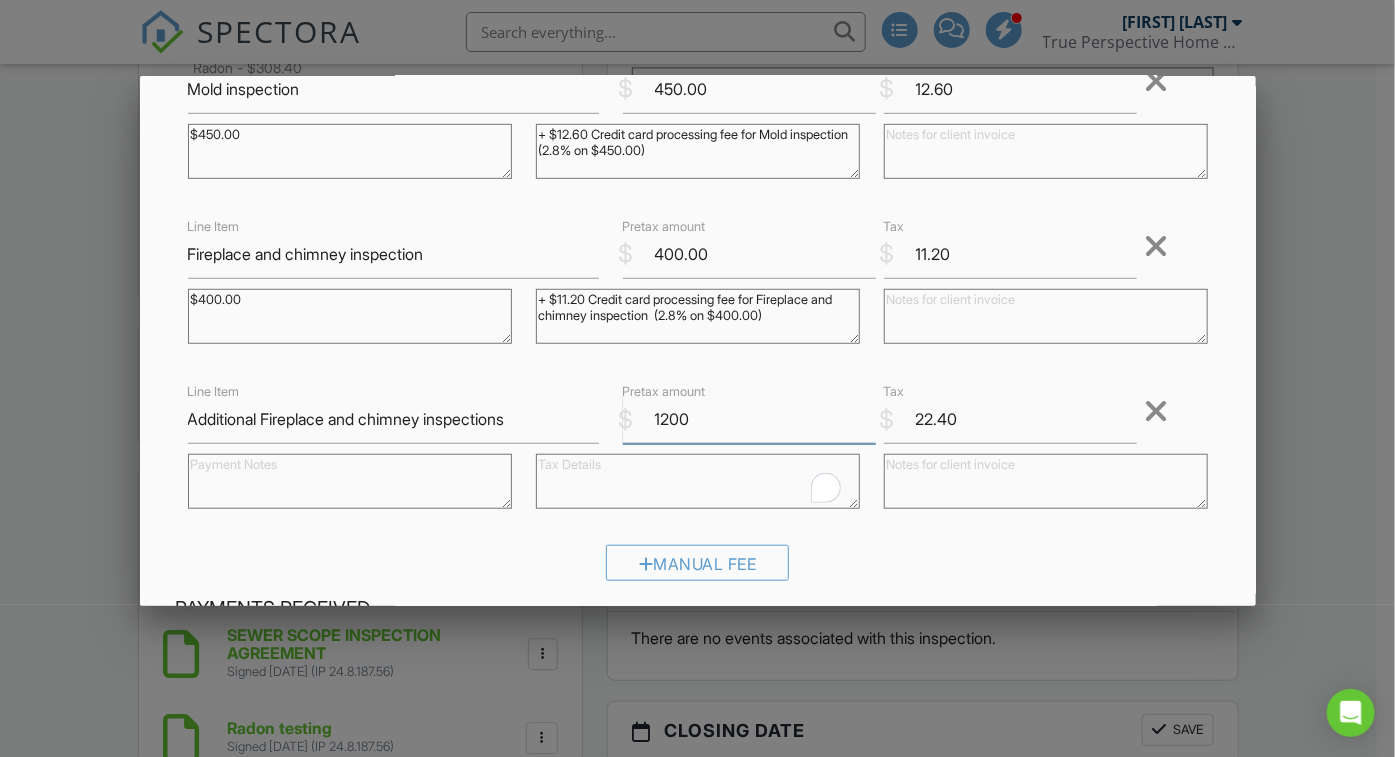 type on "1200" 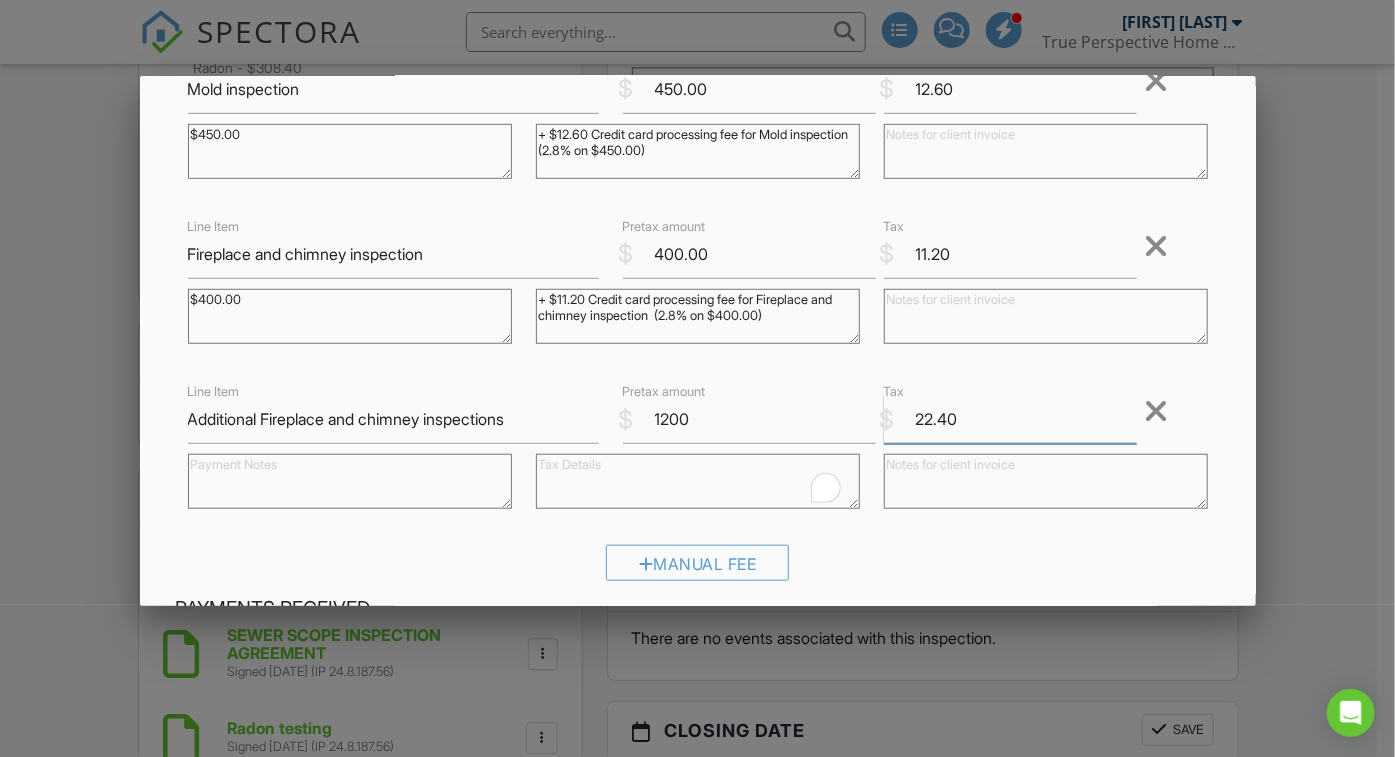 drag, startPoint x: 966, startPoint y: 419, endPoint x: 888, endPoint y: 428, distance: 78.51752 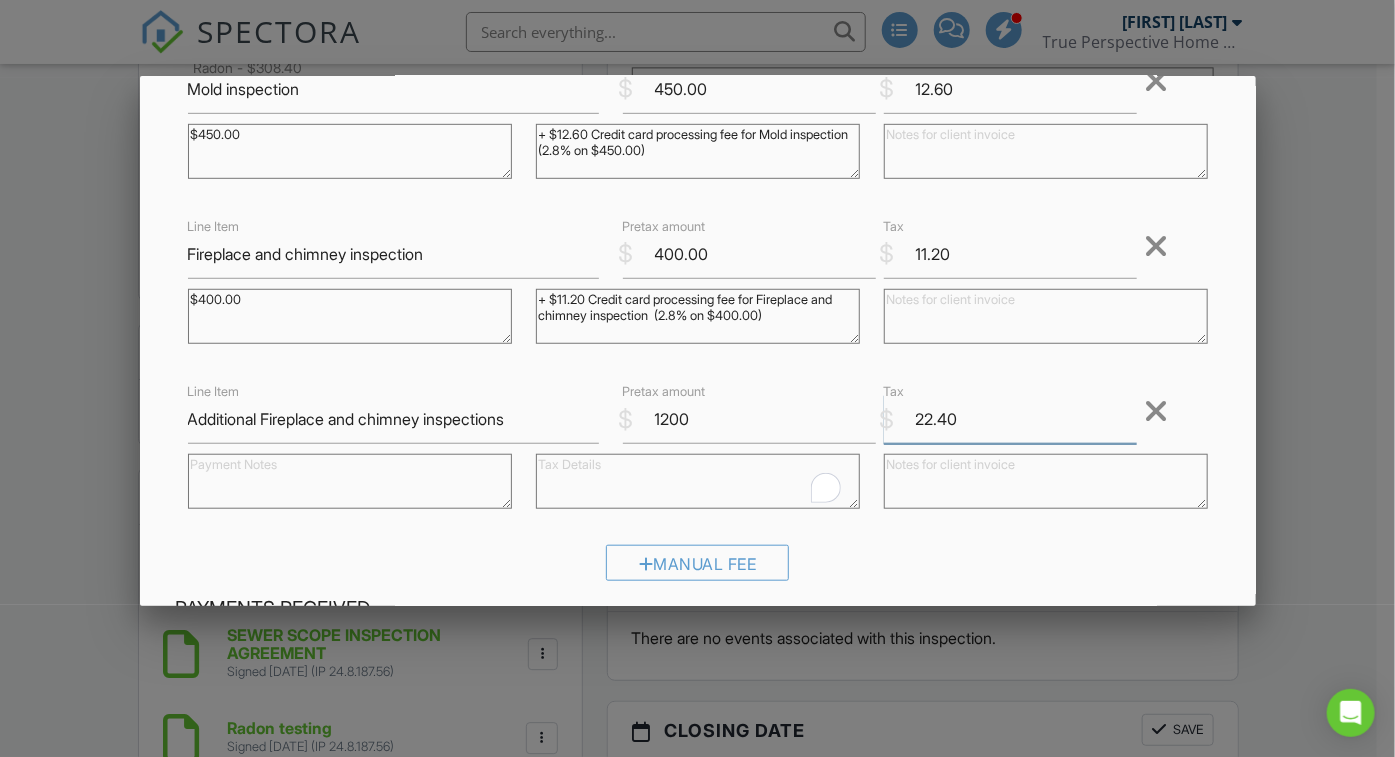 click on "22.40" at bounding box center [1010, 419] 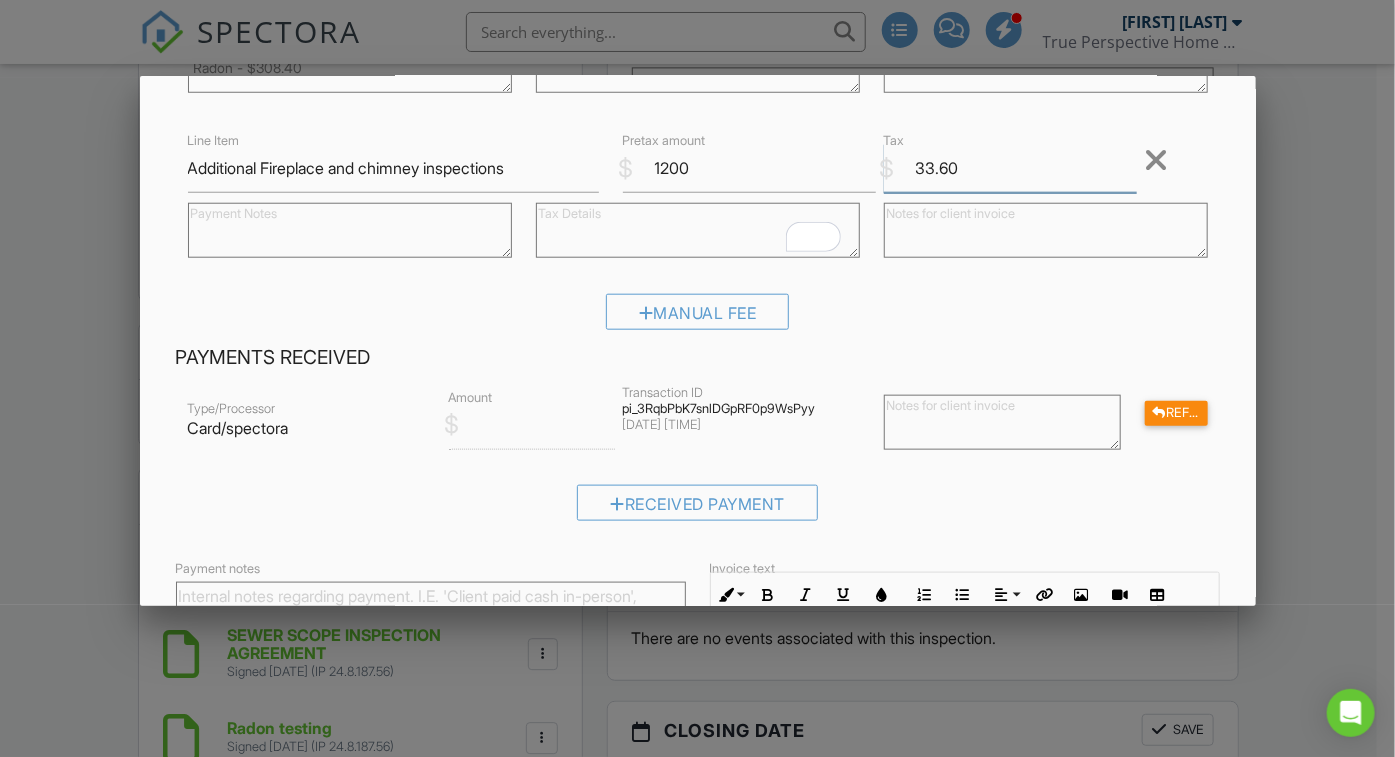 scroll, scrollTop: 999, scrollLeft: 0, axis: vertical 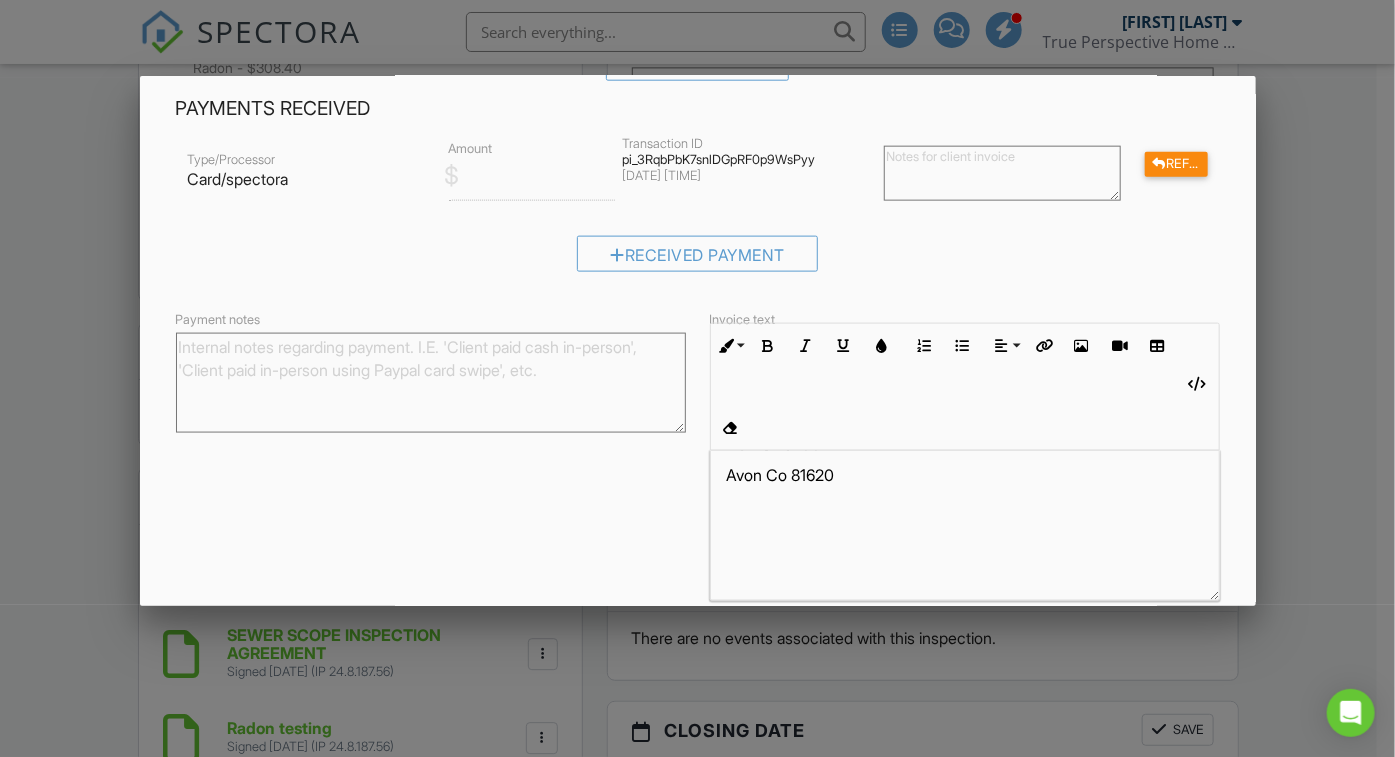 type on "33.60" 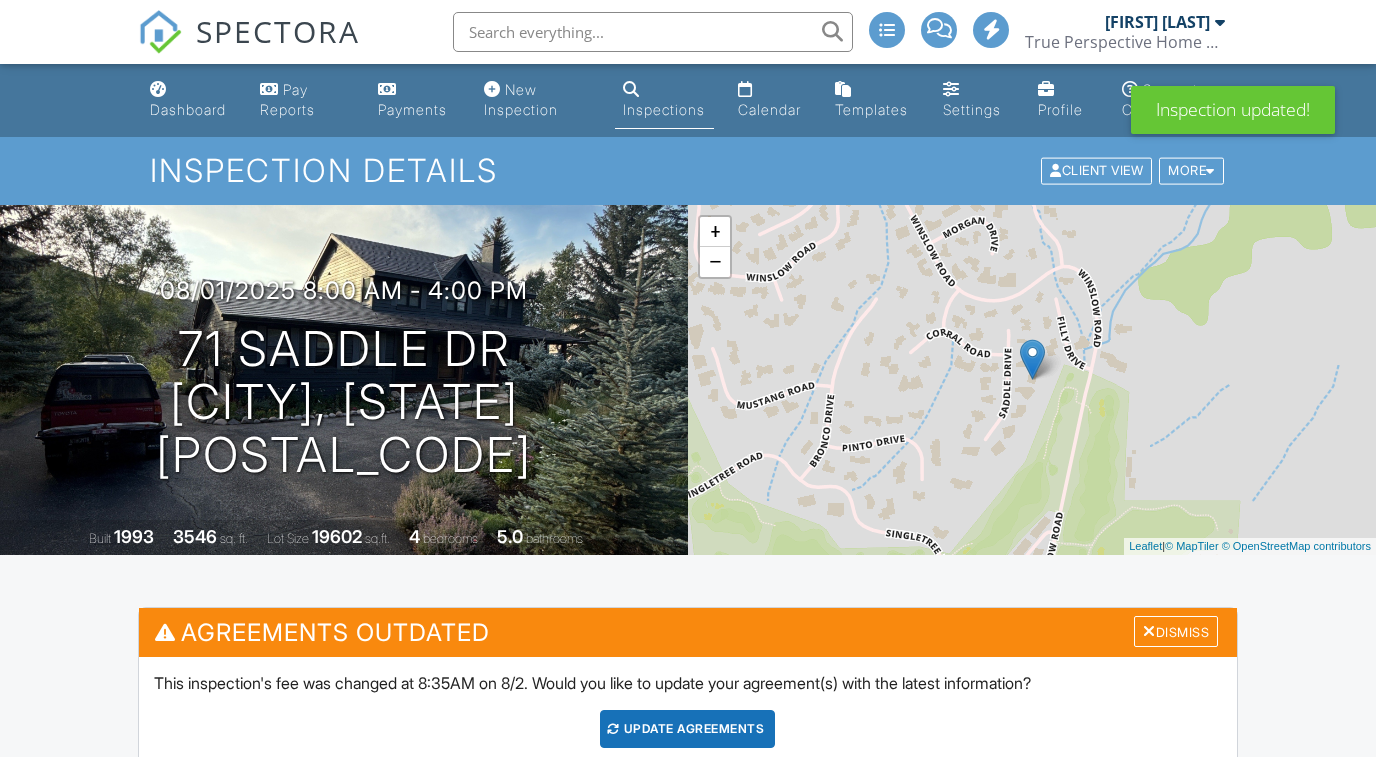scroll, scrollTop: 0, scrollLeft: 0, axis: both 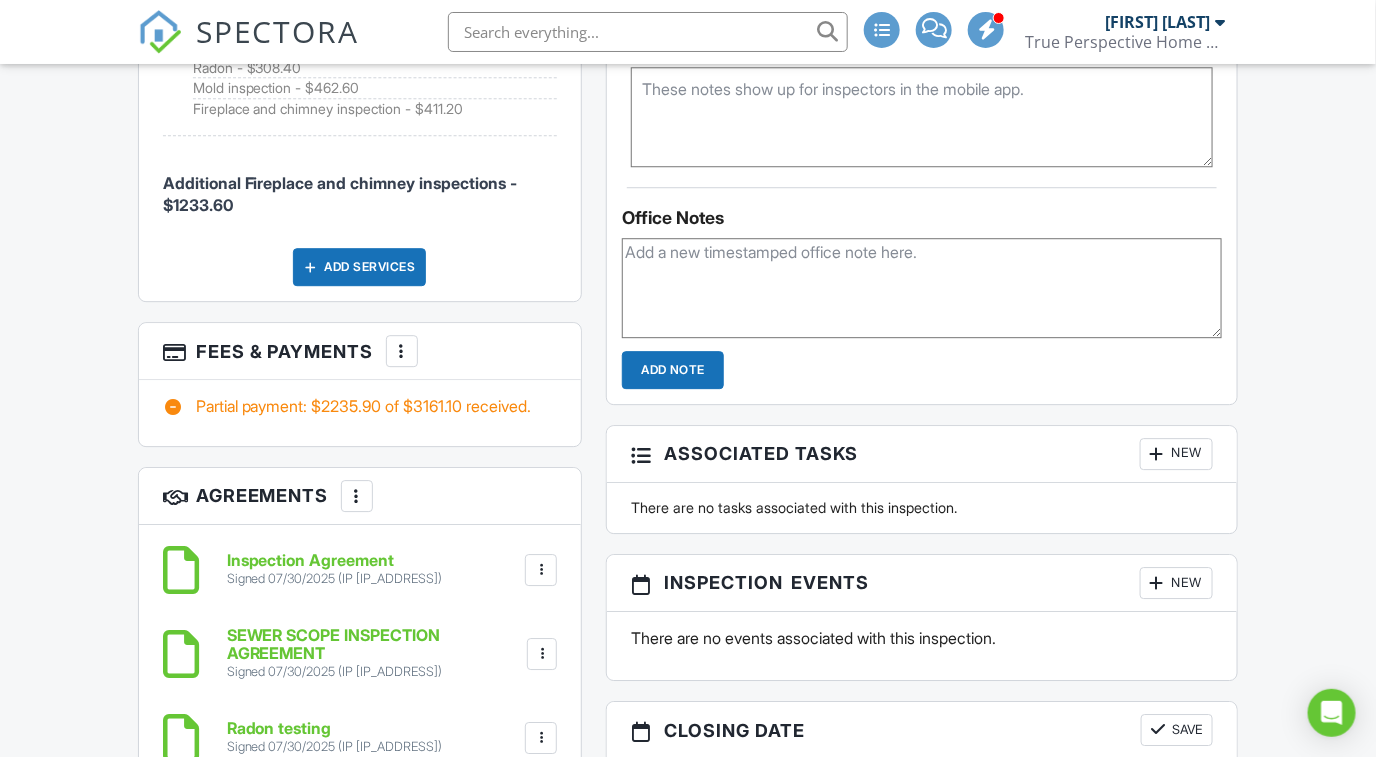 click at bounding box center (402, 351) 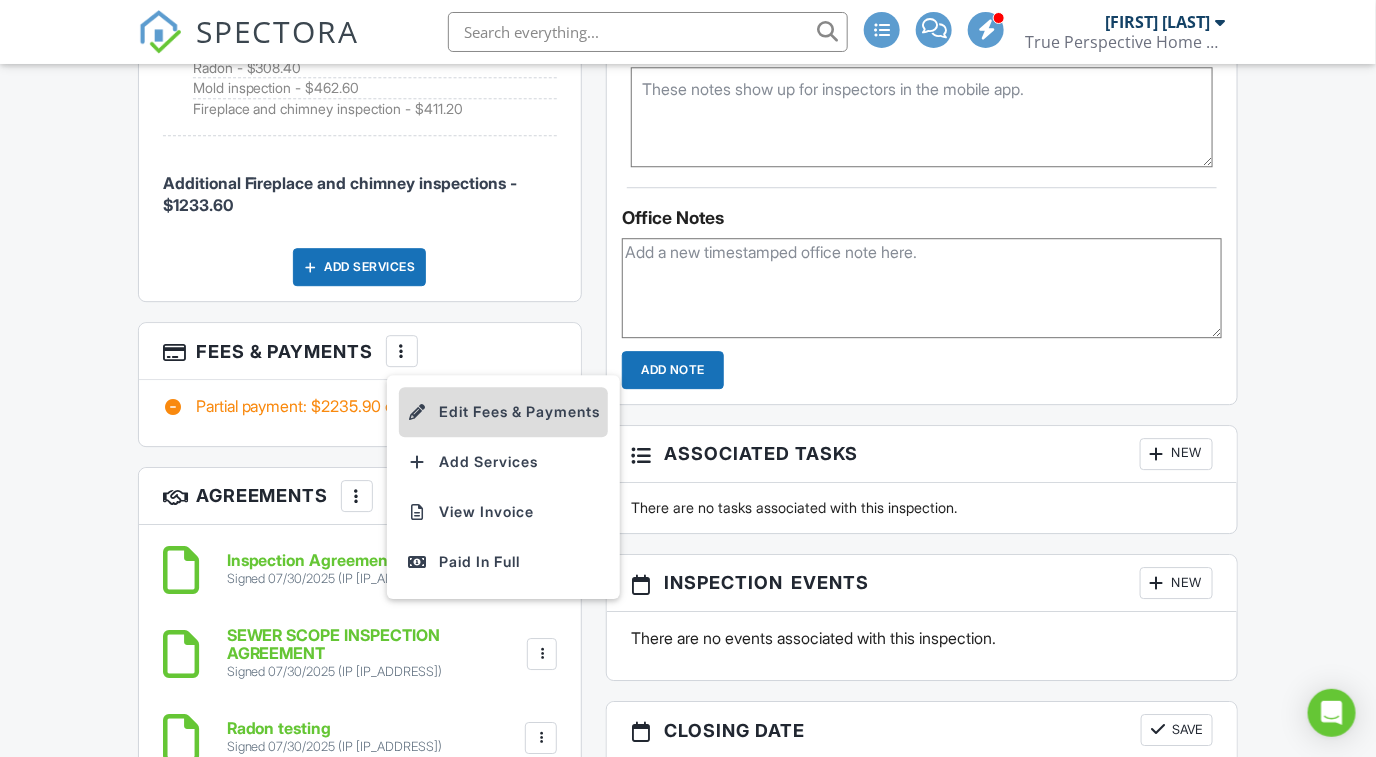 click on "Edit Fees & Payments" at bounding box center [503, 412] 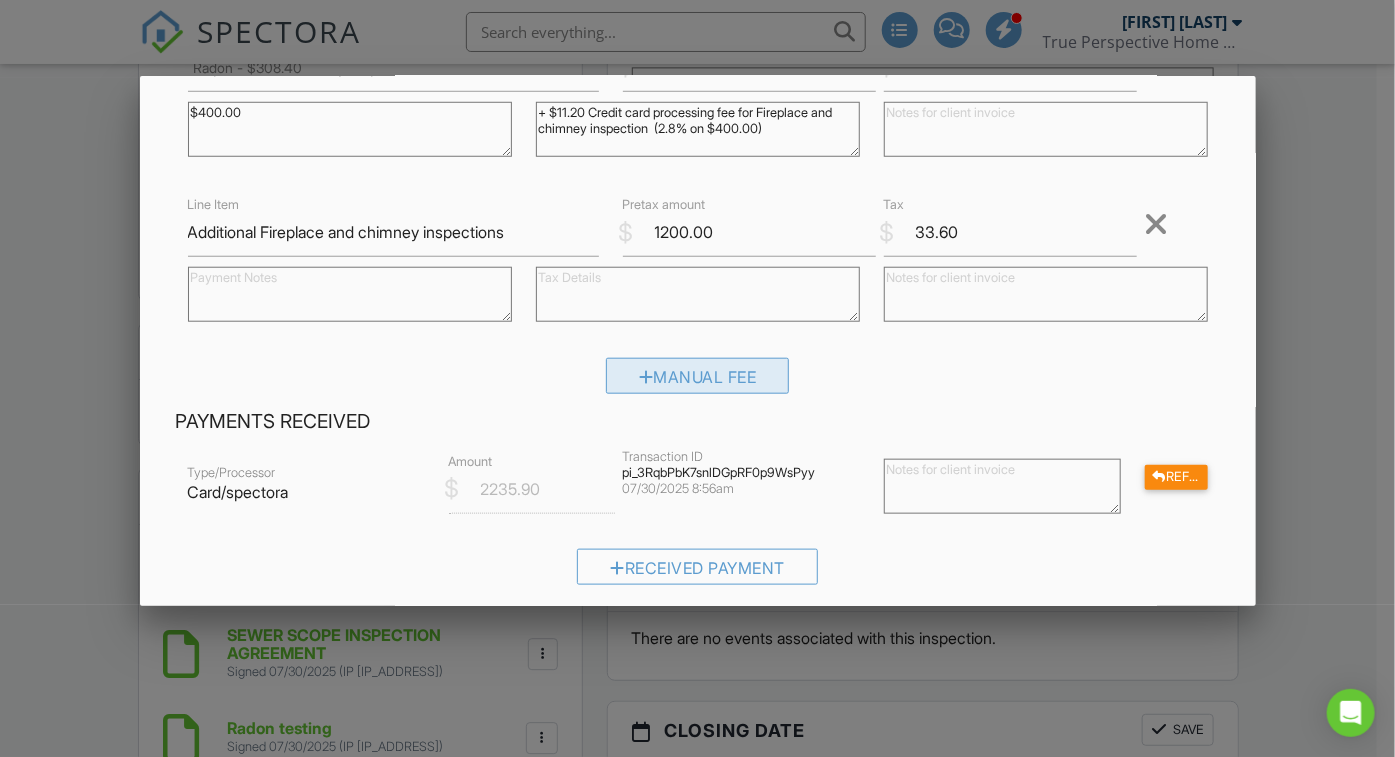 scroll, scrollTop: 750, scrollLeft: 0, axis: vertical 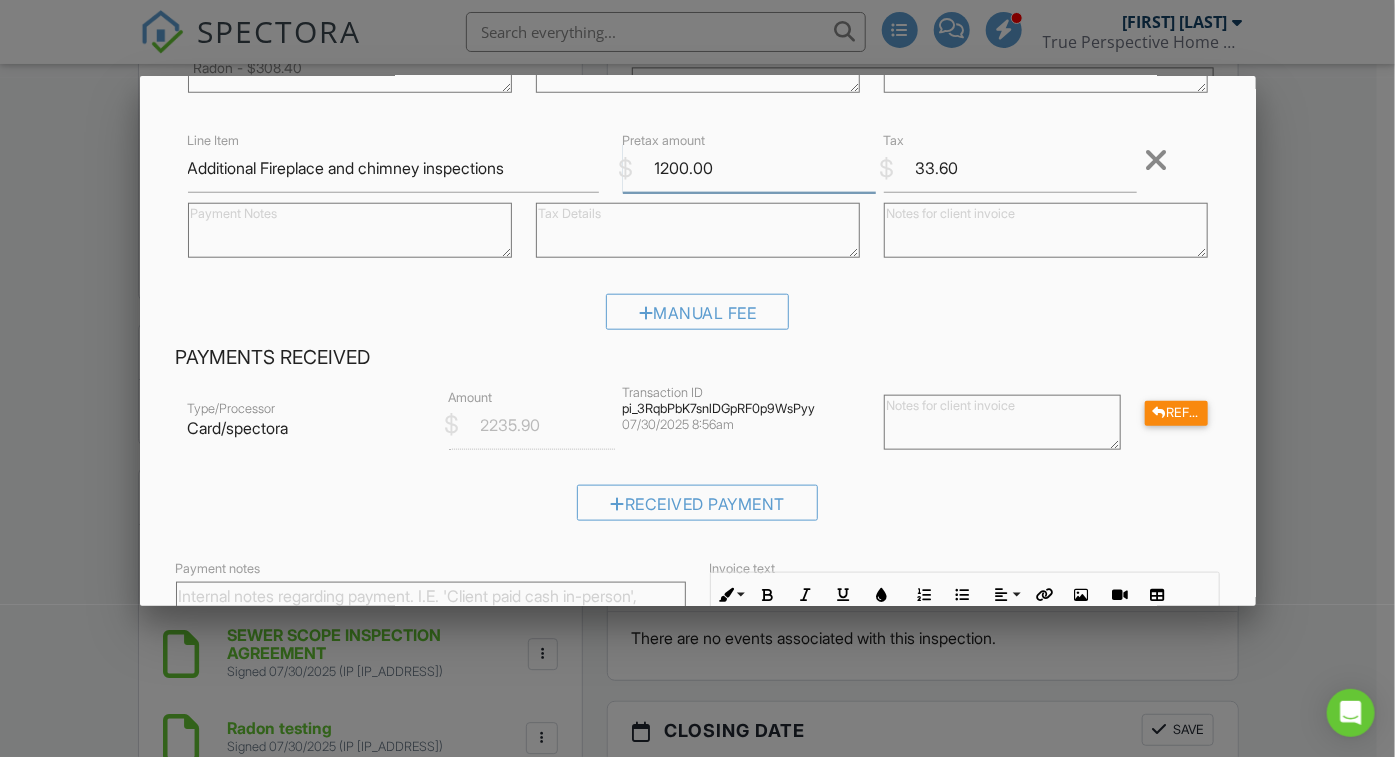 drag, startPoint x: 729, startPoint y: 171, endPoint x: 604, endPoint y: 169, distance: 125.016 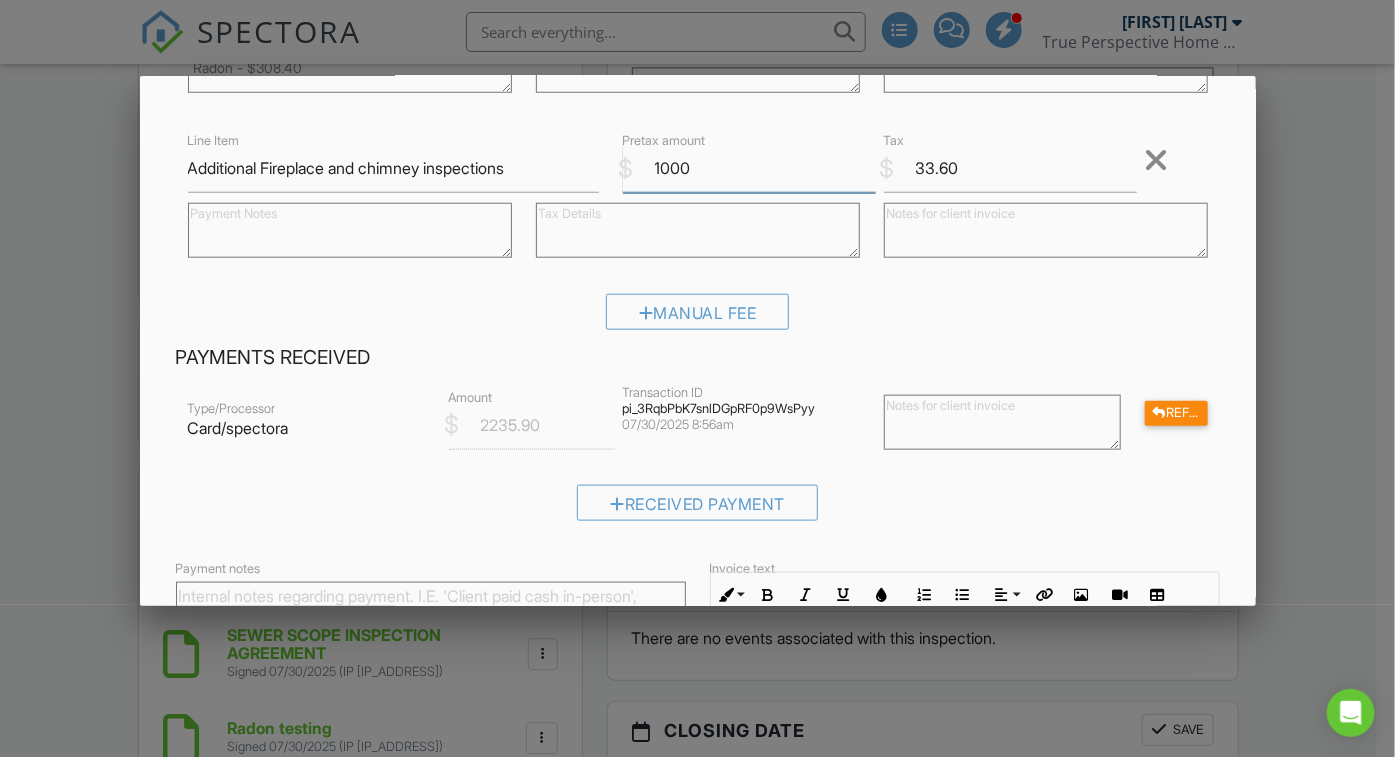 type on "1000" 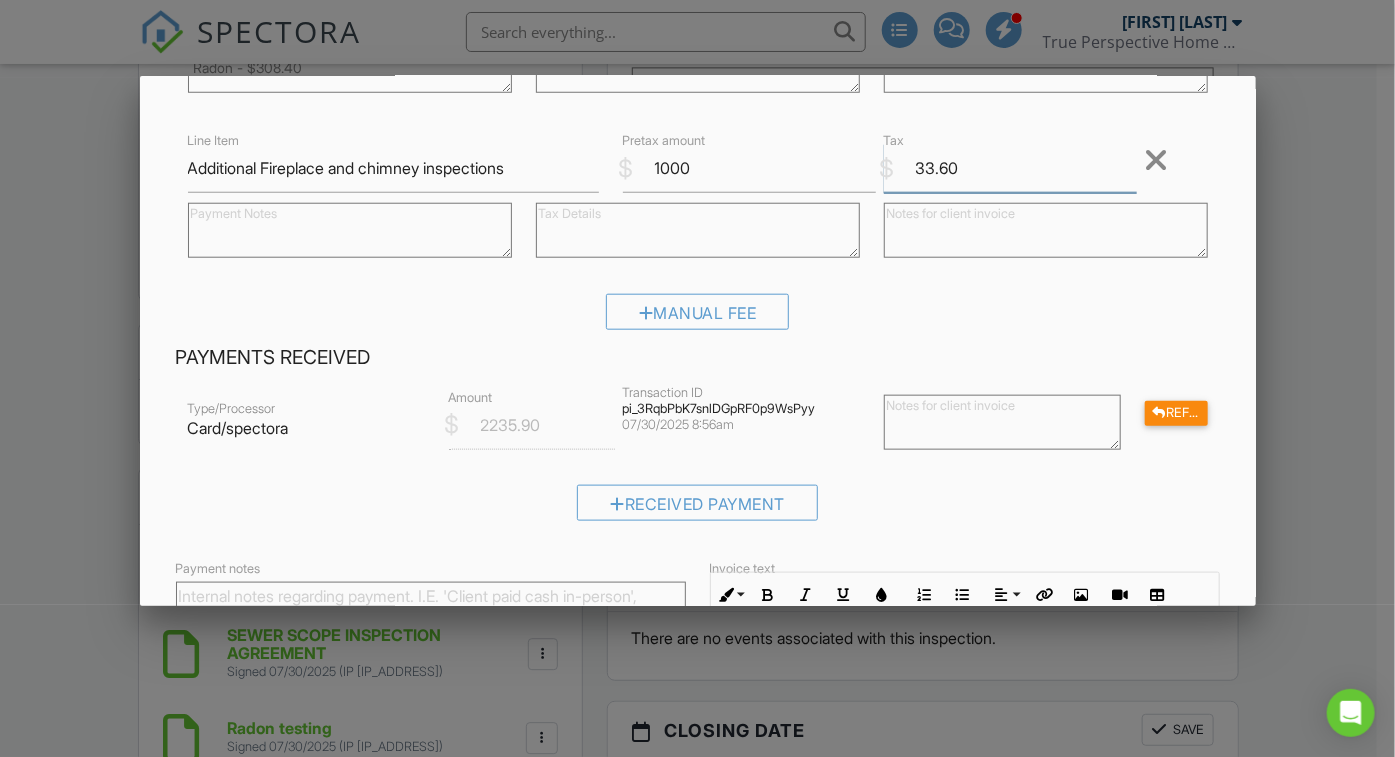 drag, startPoint x: 1008, startPoint y: 174, endPoint x: 882, endPoint y: 180, distance: 126.14278 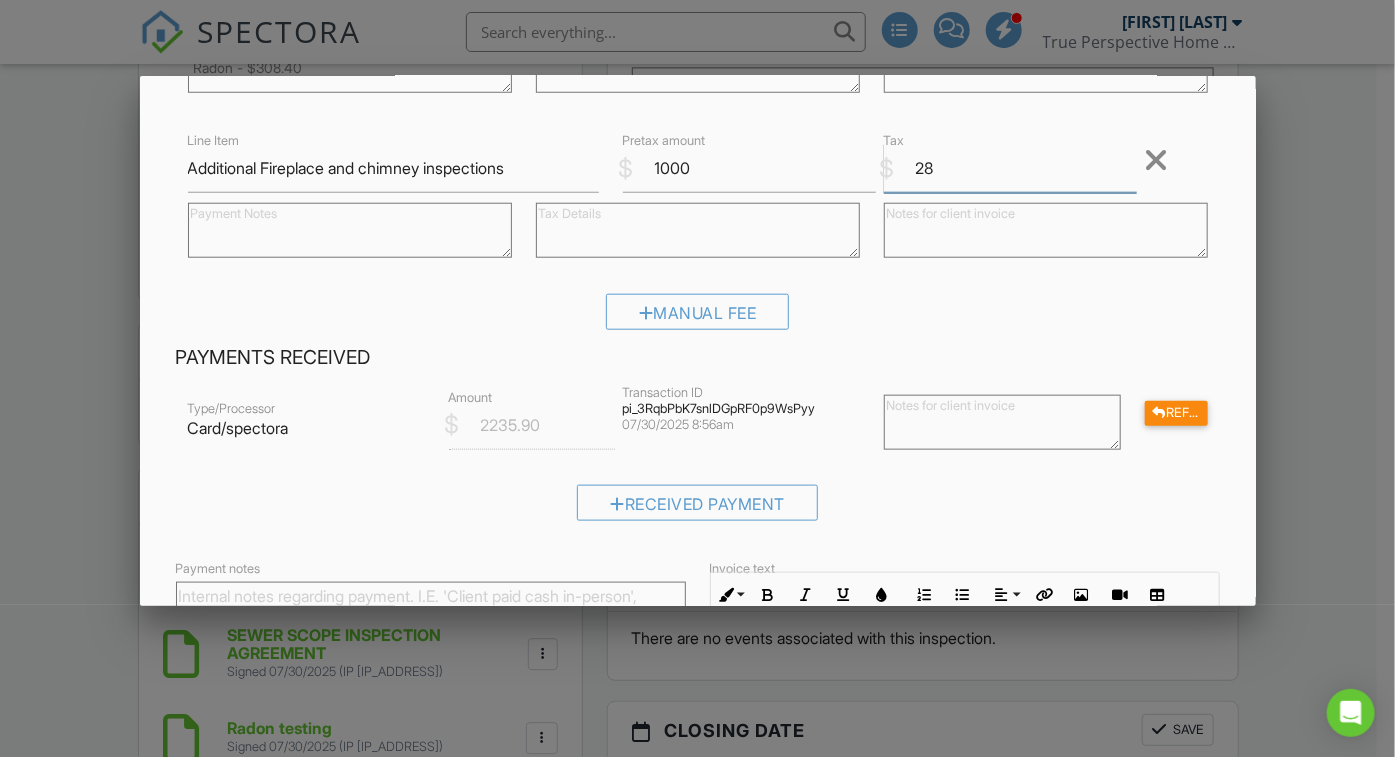 type on "28" 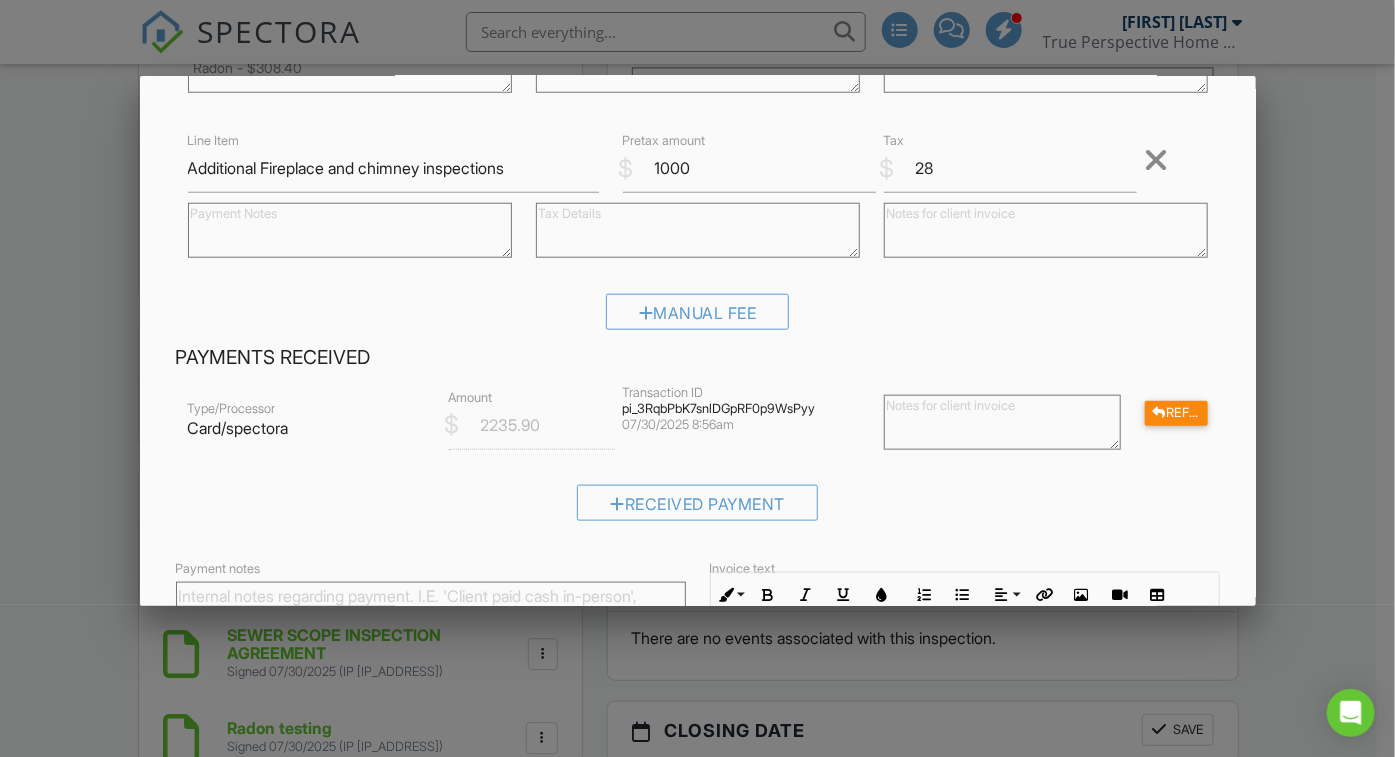 click at bounding box center (698, 230) 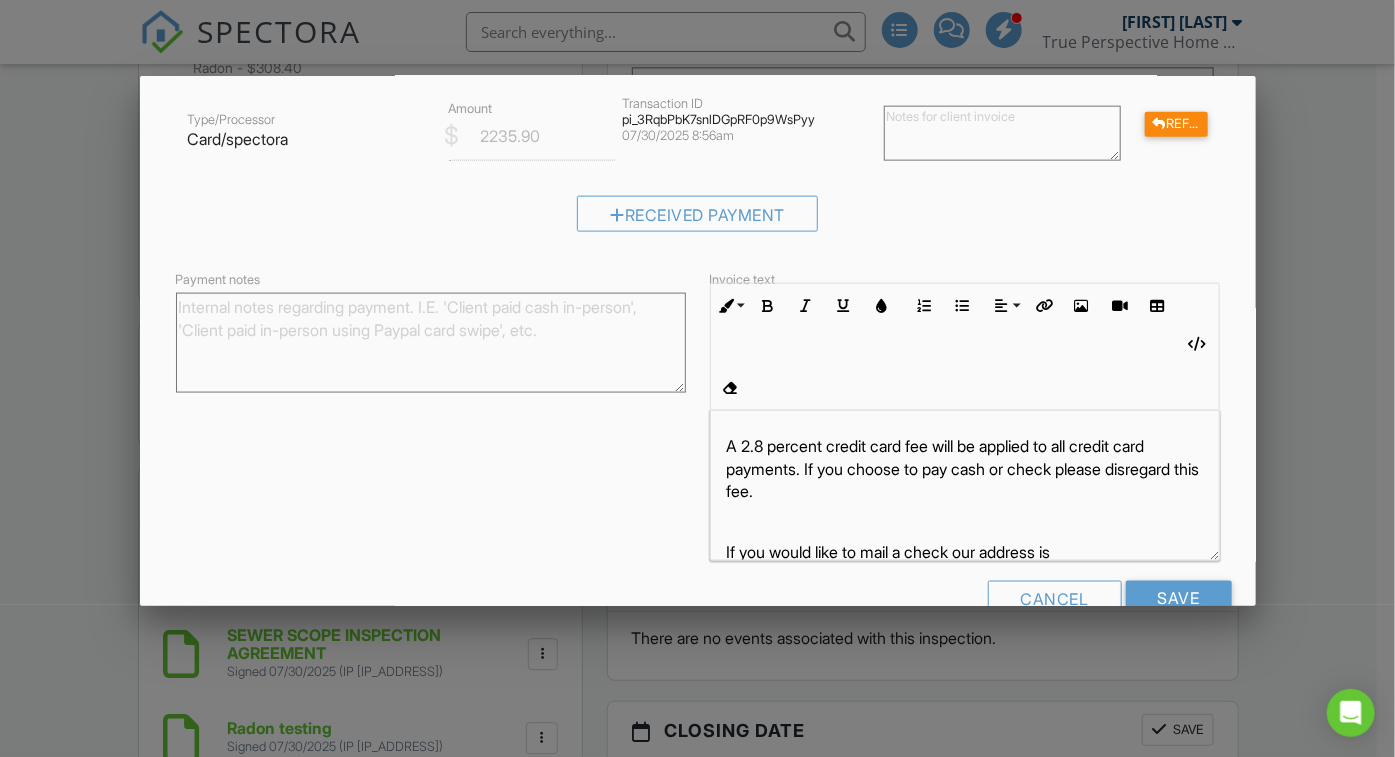 scroll, scrollTop: 1050, scrollLeft: 0, axis: vertical 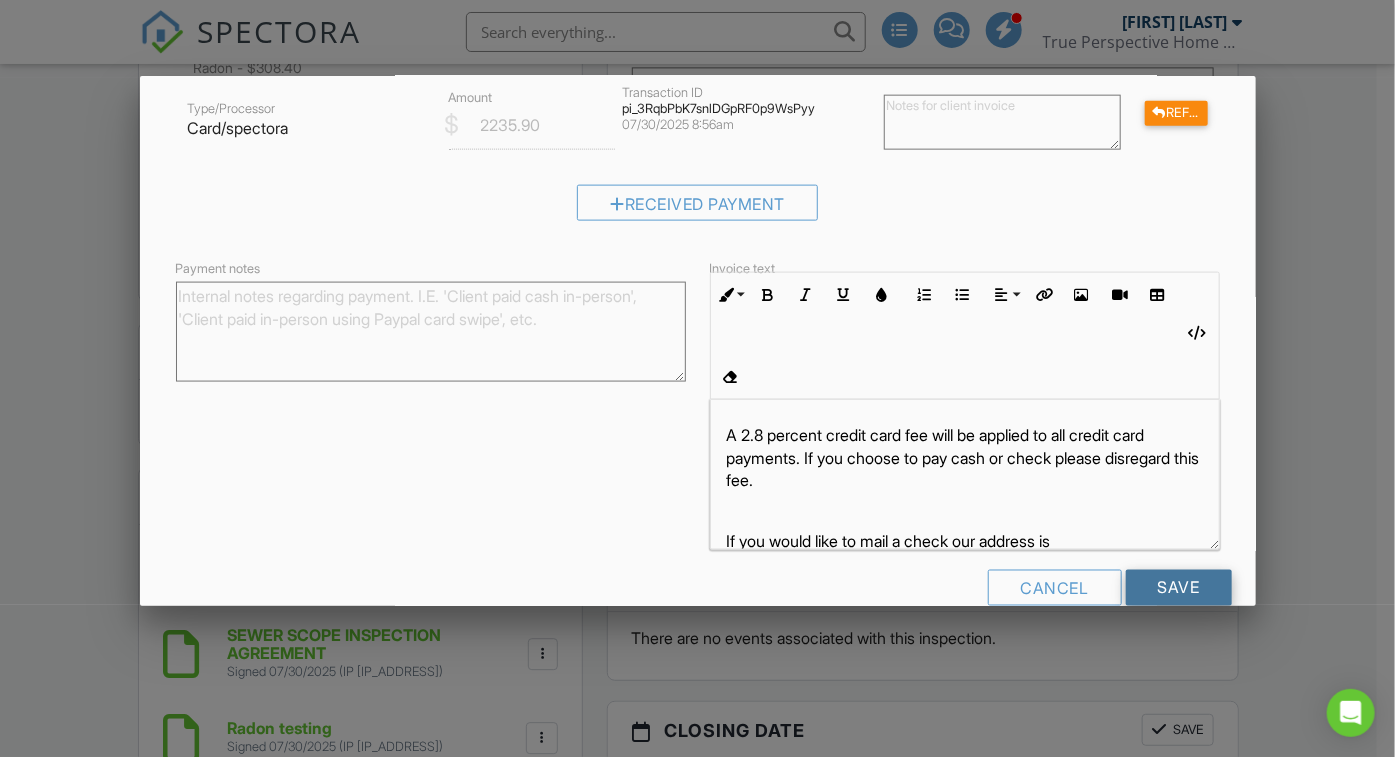 type on "3 additional fireplaces with repeat client discount" 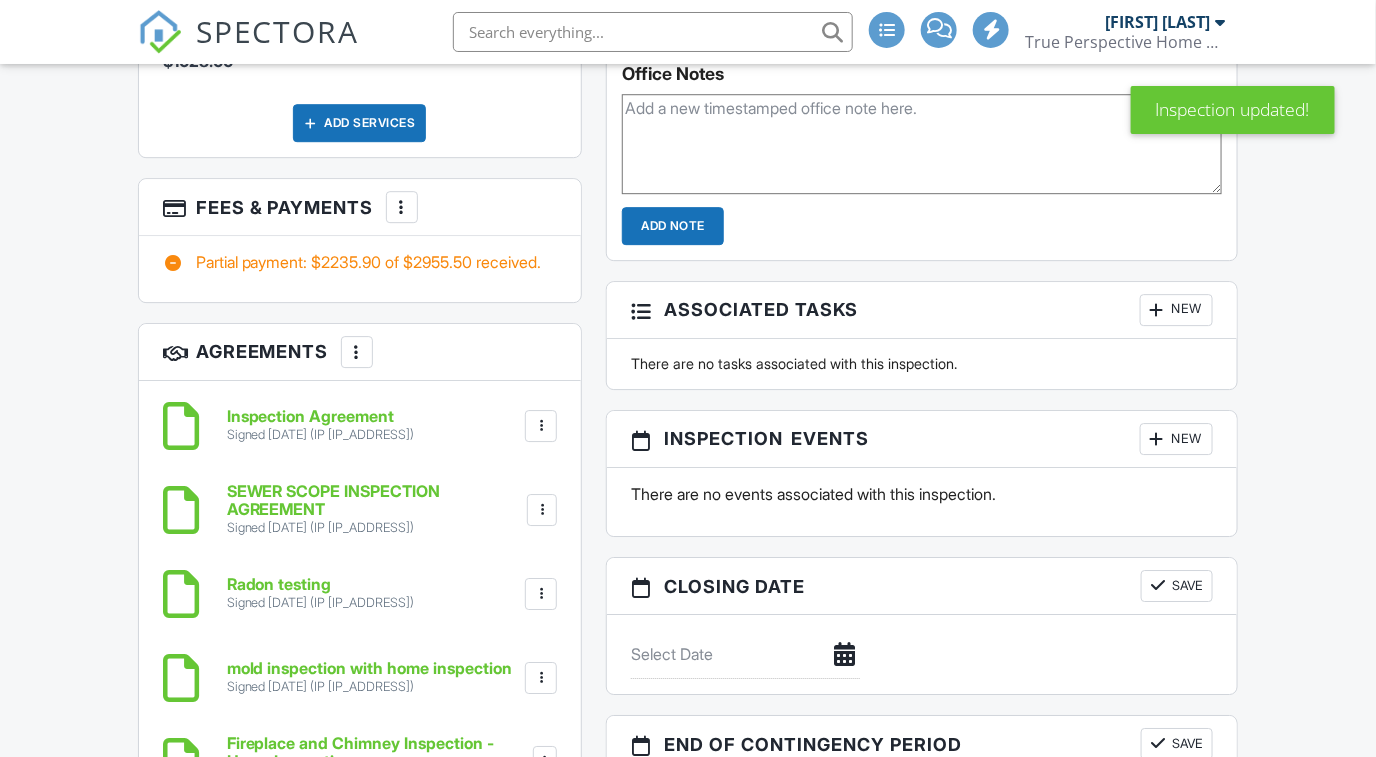 scroll, scrollTop: 2500, scrollLeft: 0, axis: vertical 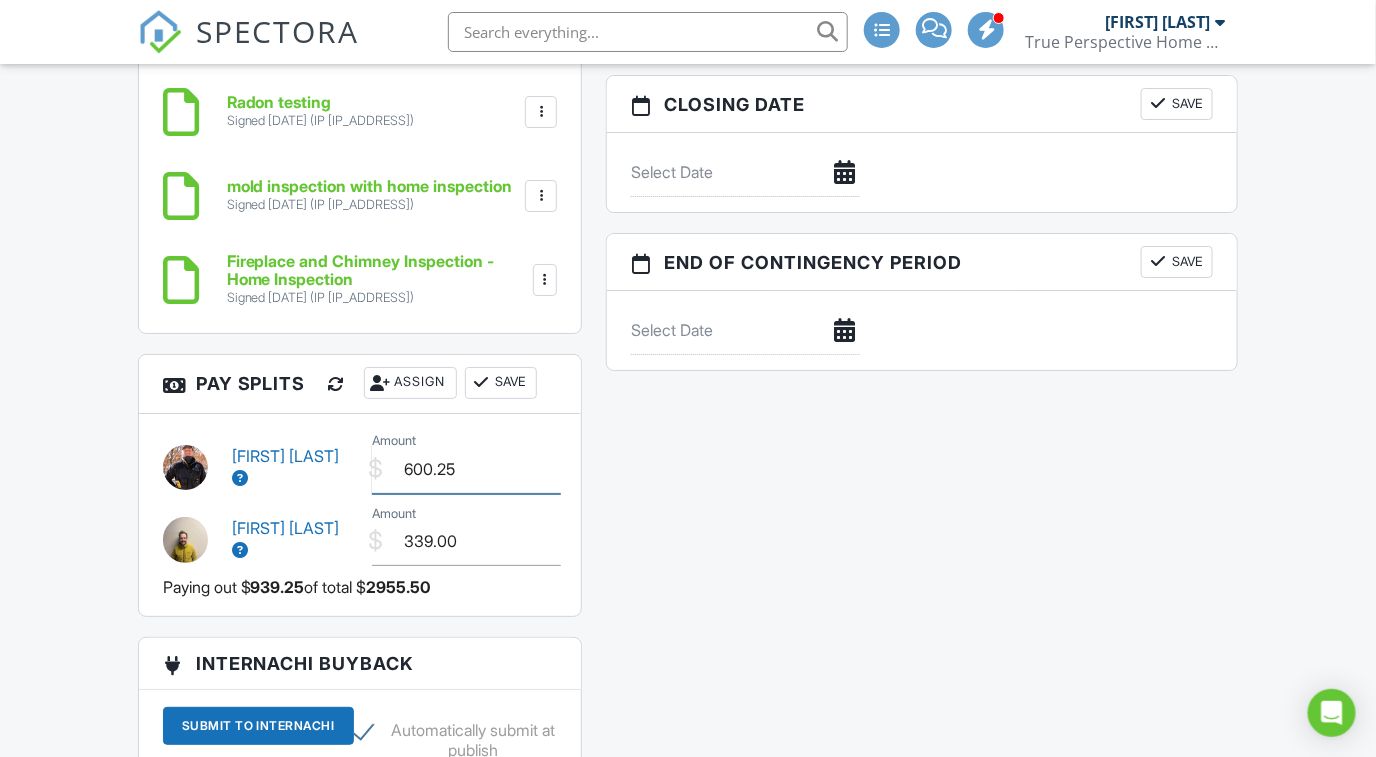 drag, startPoint x: 488, startPoint y: 476, endPoint x: 357, endPoint y: 477, distance: 131.00381 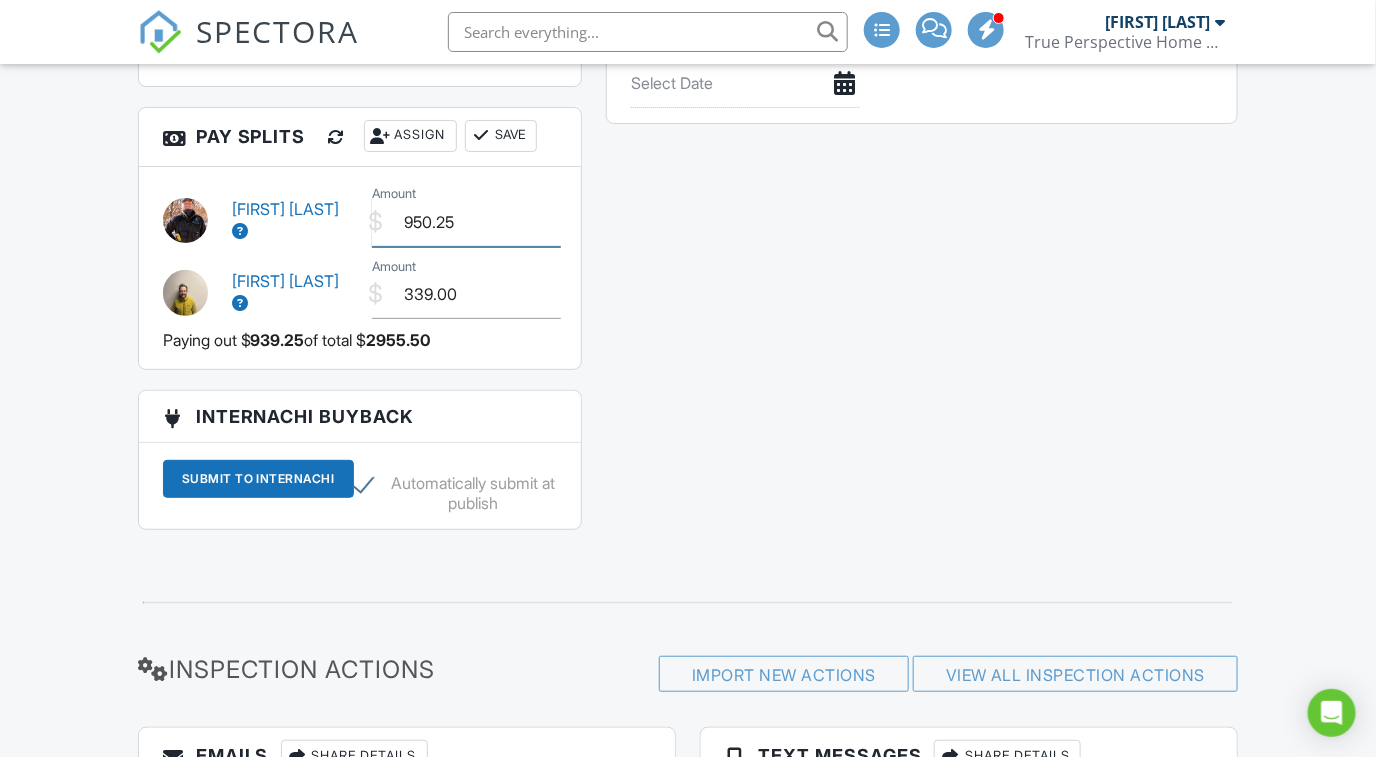 scroll, scrollTop: 2750, scrollLeft: 0, axis: vertical 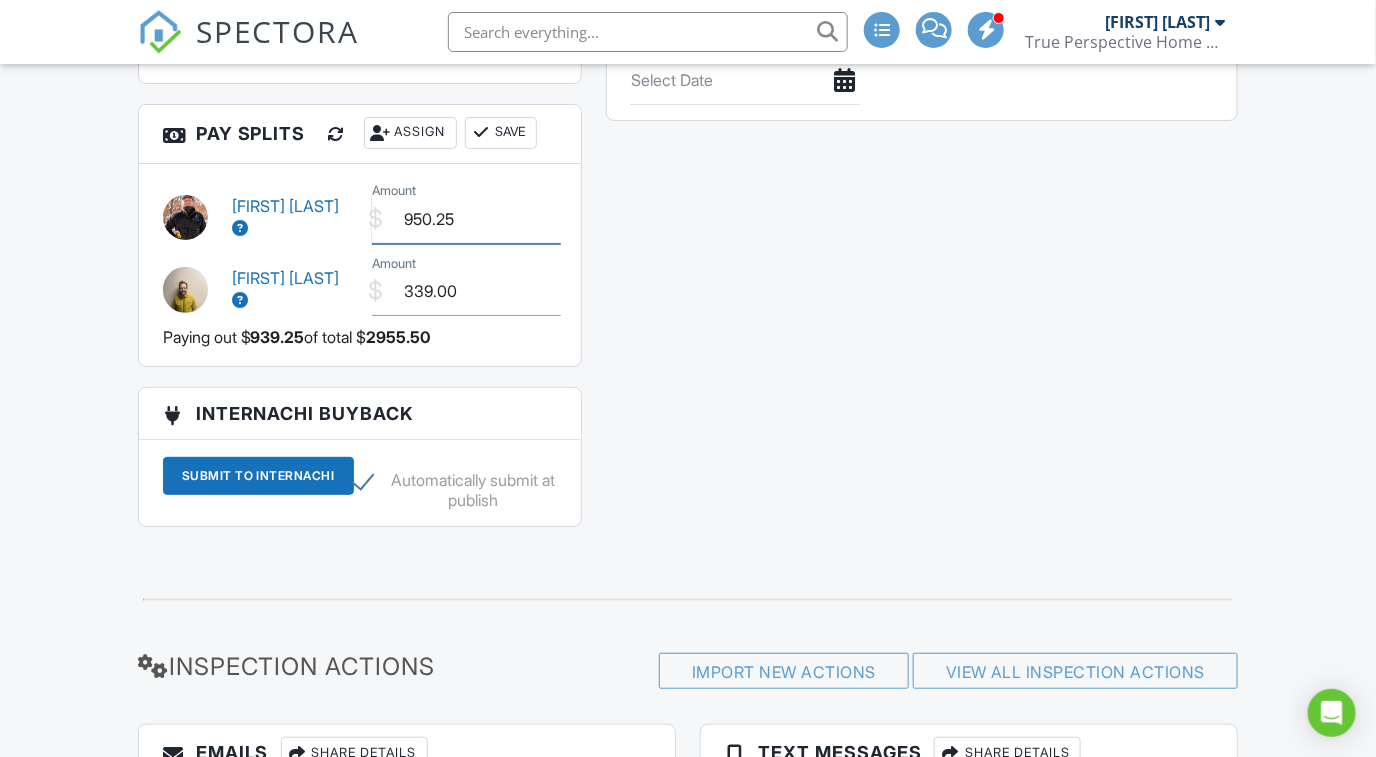 type on "950.25" 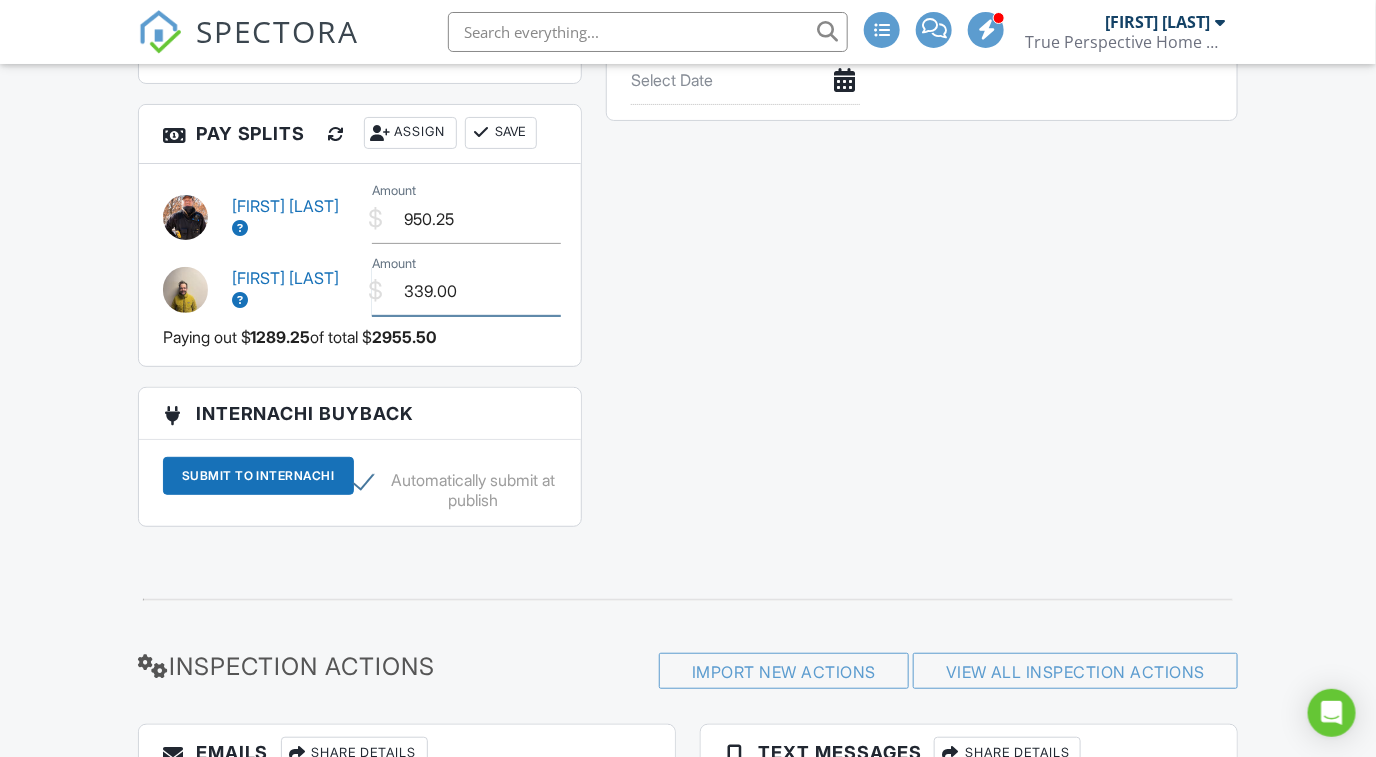 drag, startPoint x: 475, startPoint y: 303, endPoint x: 352, endPoint y: 298, distance: 123.101585 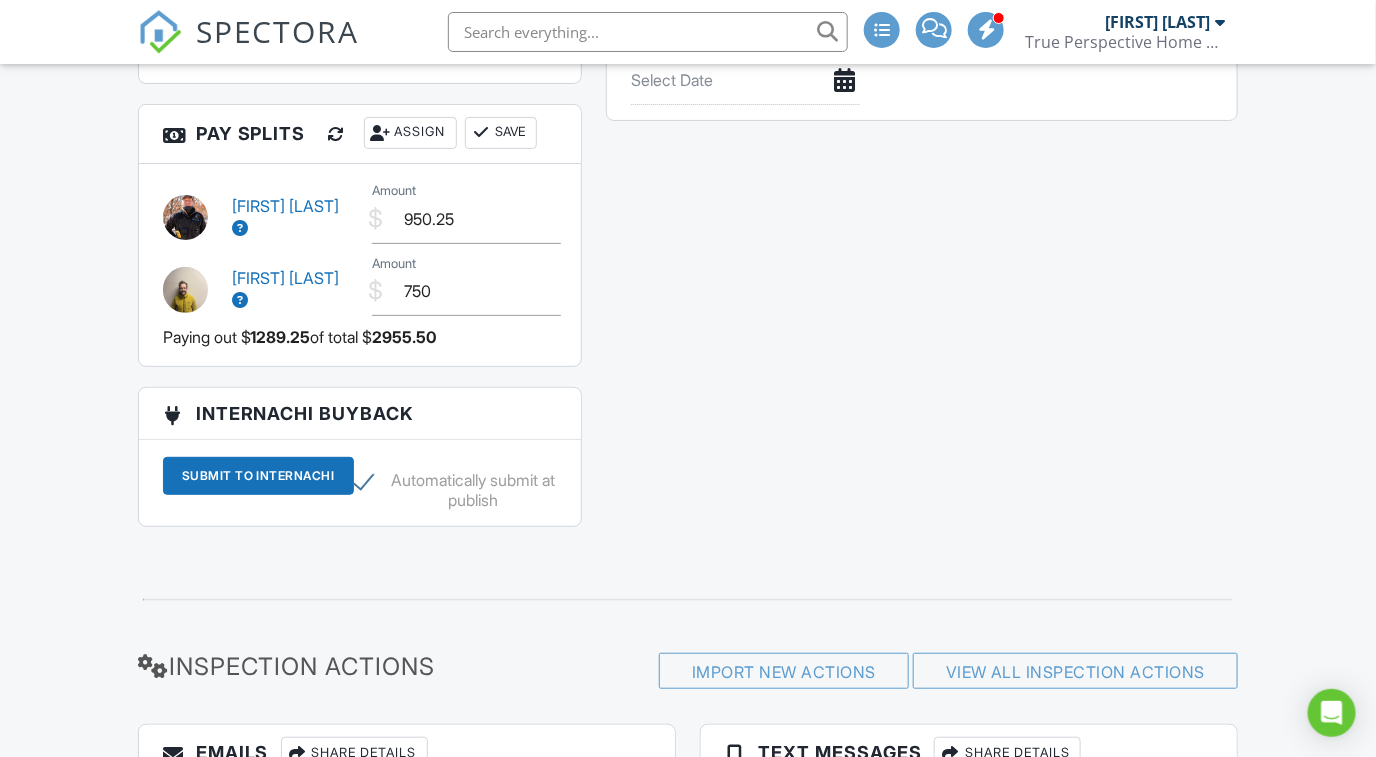 type on "750.00" 